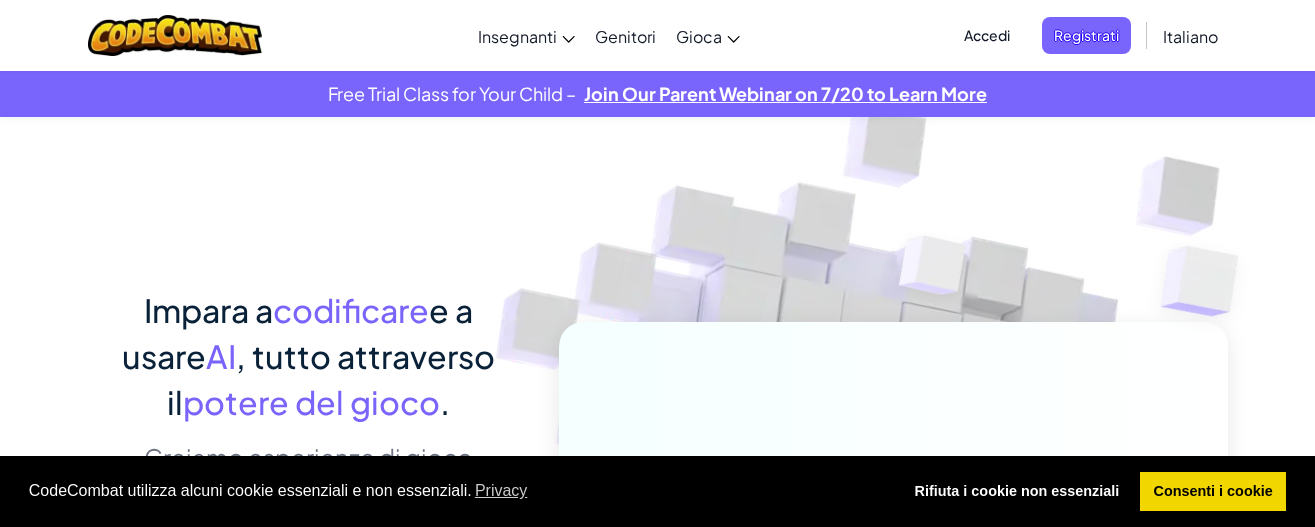 scroll, scrollTop: 0, scrollLeft: 0, axis: both 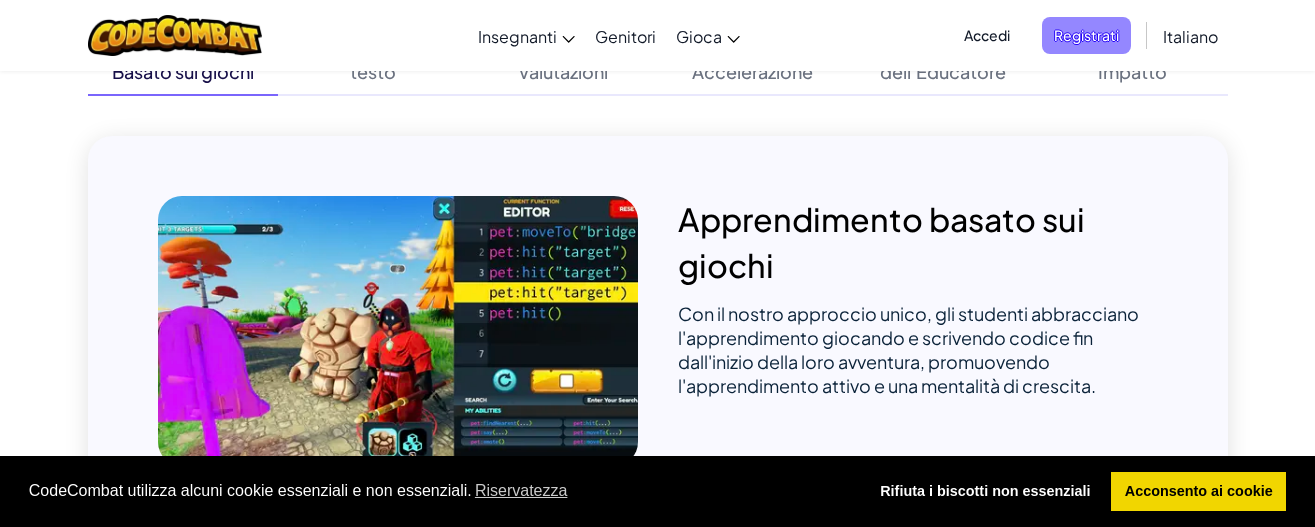 click on "Registrati" at bounding box center (1086, 35) 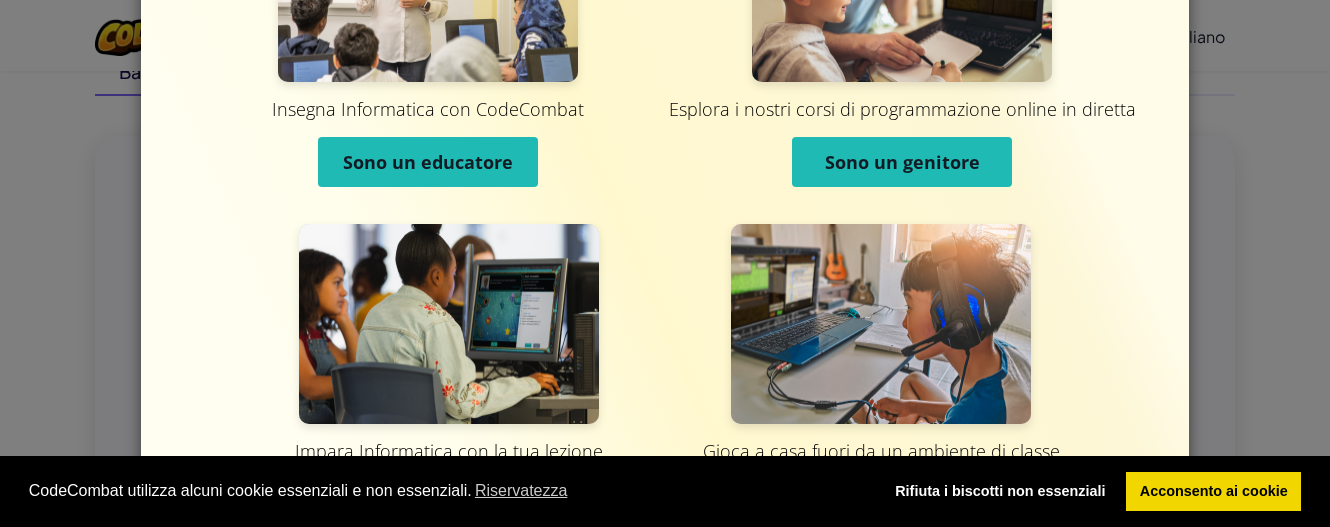 scroll, scrollTop: 265, scrollLeft: 0, axis: vertical 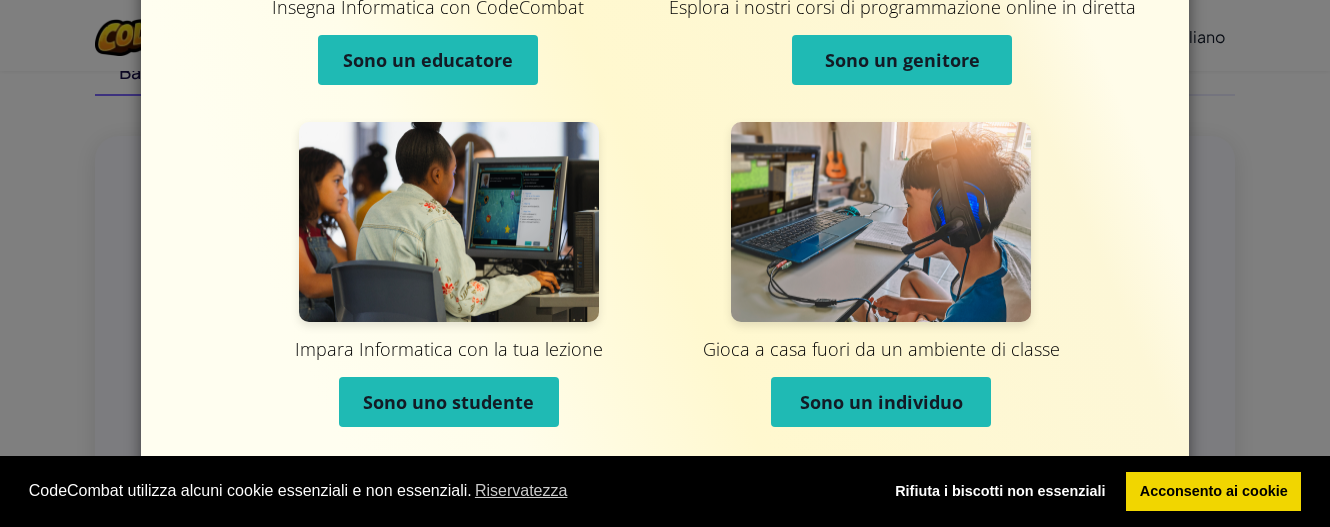 click on "Sono un individuo" at bounding box center (881, 402) 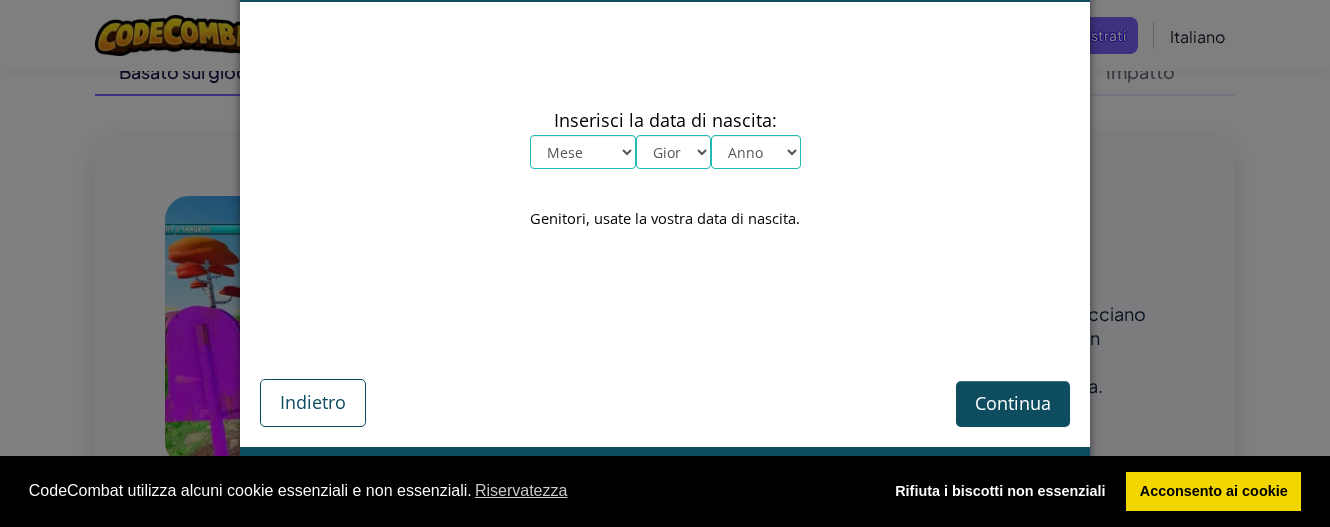scroll, scrollTop: 53, scrollLeft: 0, axis: vertical 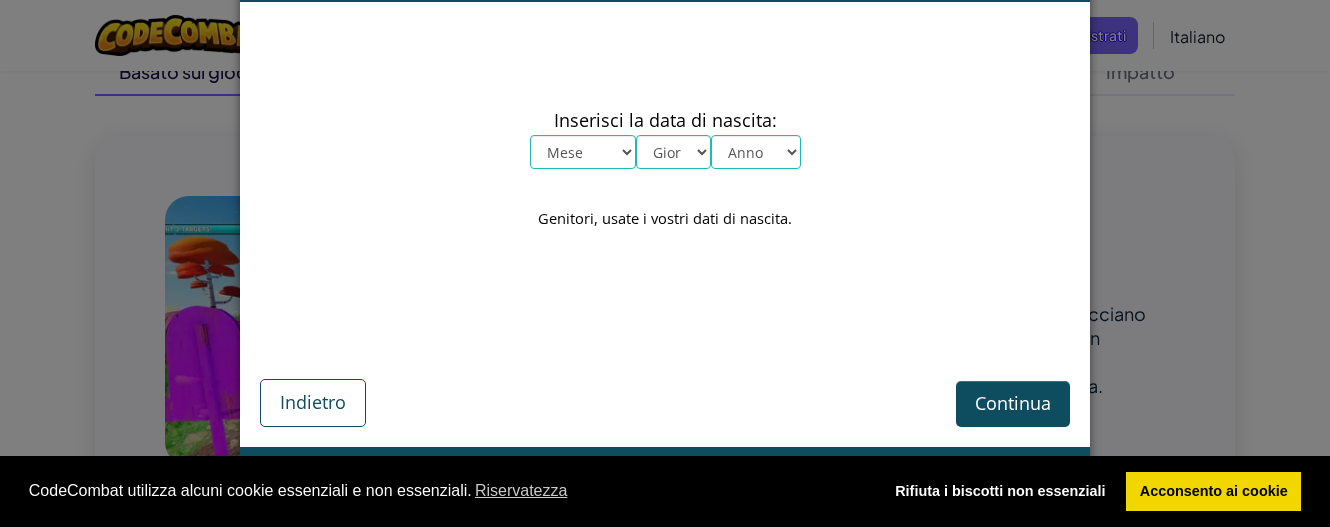 click on "Mese Gennaio Febbraio Marzo Aprile Maggio Giugno Luglio Agosto Settembre Ottobre Novembre Dicembre" at bounding box center [583, 152] 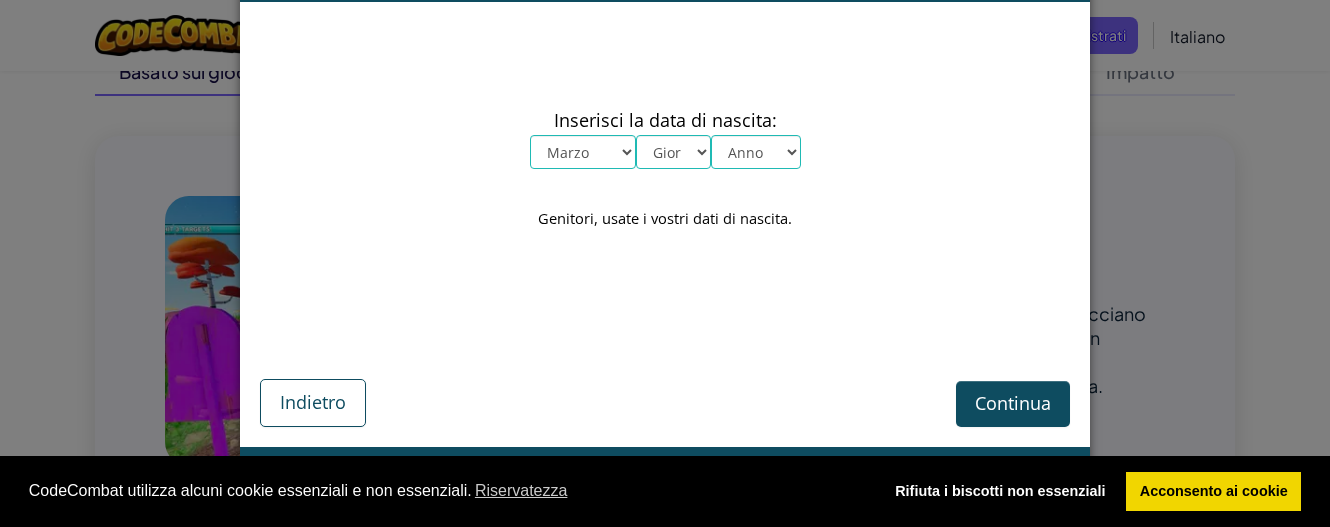 click on "Mese Gennaio Febbraio Marzo Aprile Maggio Giugno Luglio Agosto Settembre Ottobre Novembre Dicembre" at bounding box center [583, 152] 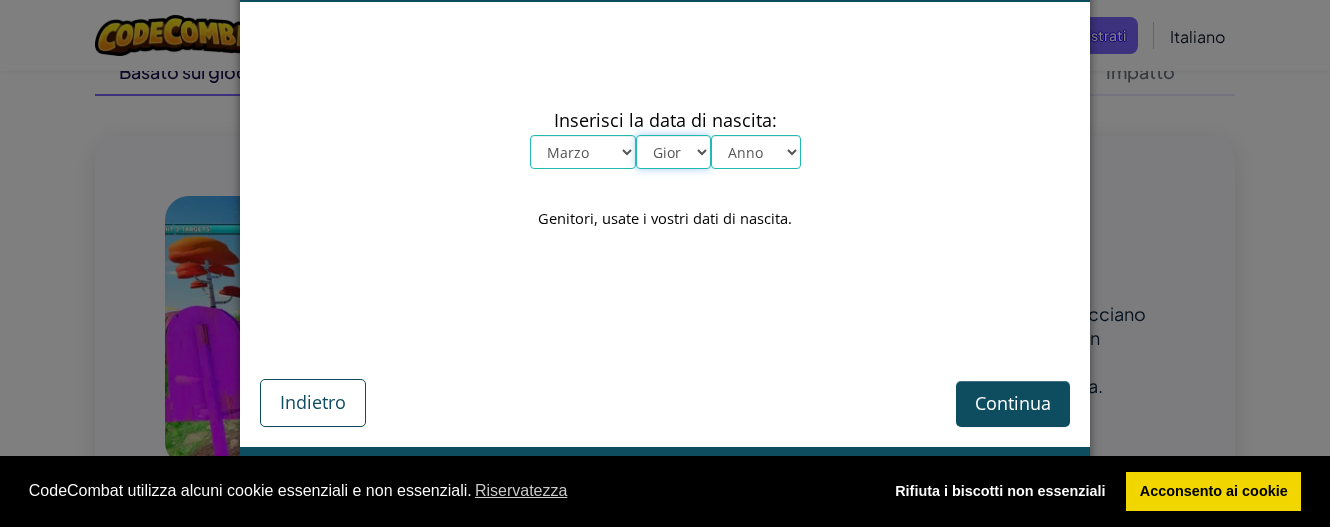 click on "Giorno 1 2 3 4 5 6 7 8 9 10 11 12 13 14 15 16 17 18 19 20 21 22 23 24 25 26 27 28 29 30 31" at bounding box center [673, 152] 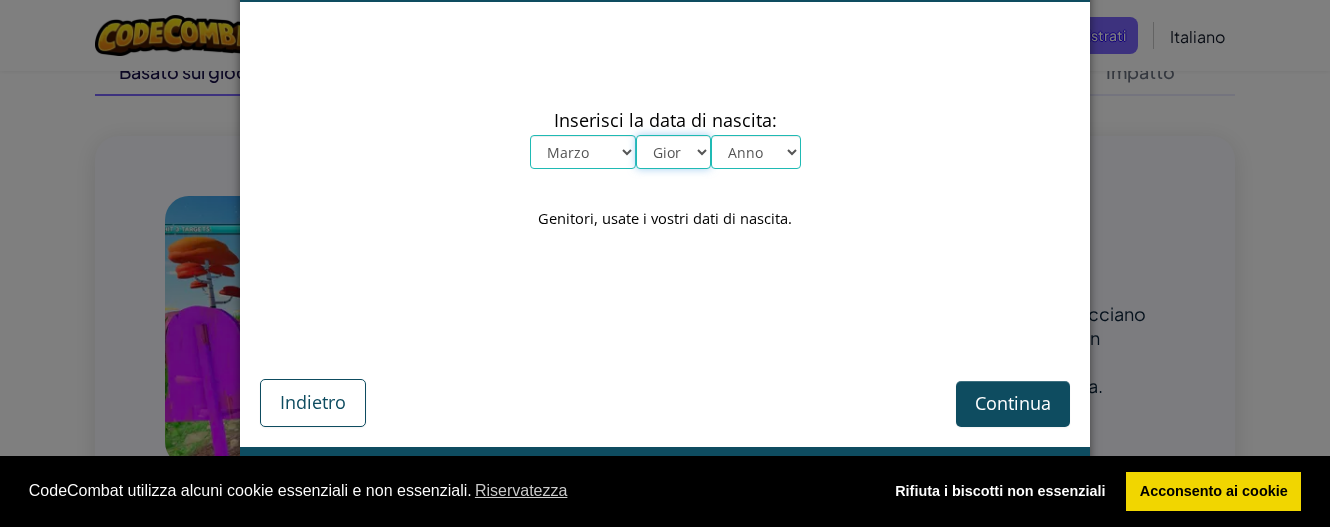 select on "28" 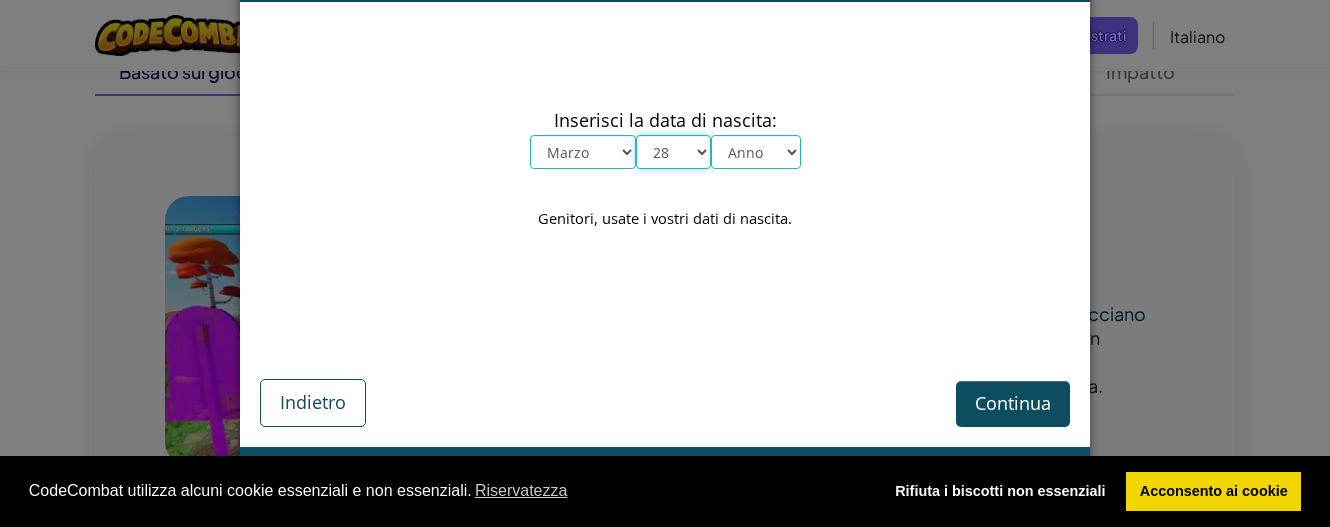 click on "Giorno 1 2 3 4 5 6 7 8 9 10 11 12 13 14 15 16 17 18 19 20 21 22 23 24 25 26 27 28 29 30 31" at bounding box center [673, 152] 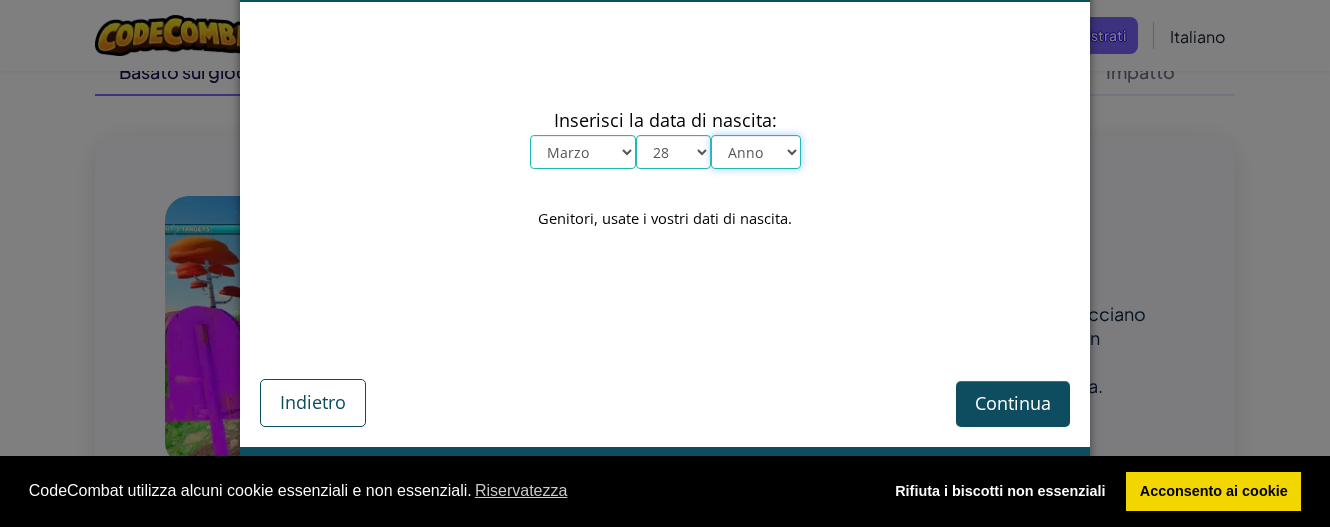click on "Anno 2025 2024 2023 2022 2021 2020 2019 2018 2017 2016 2015 2014 2013 2012 2011 2010 2009 2008 2007 2006 2005 2004 2003 2002 2001 2000 1999 1998 1997 1996 1995 1994 1993 1992 1991 1990 1989 1988 1987 1986 1985 1984 1983 1982 1981 1980 1979 1978 1977 1976 1975 1974 1973 1972 1971 1970 1969 1968 1967 1966 1965 1964 1963 1962 1961 1960 1959 1958 1957 1956 1955 1954 1953 1952 1951 1950 1949 1948 1947 1946 1945 1944 1943 1942 1941 1940 1939 1938 1937 1936 1935 1934 1933 1932 1931 1930 1929 1928 1927 1926" at bounding box center [756, 152] 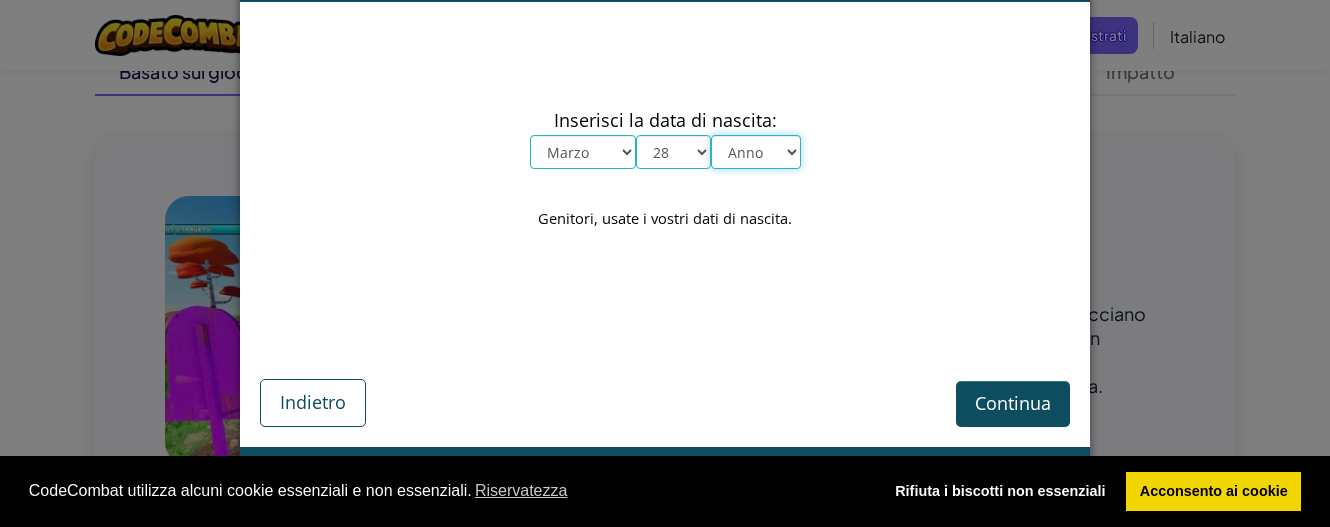 select on "1994" 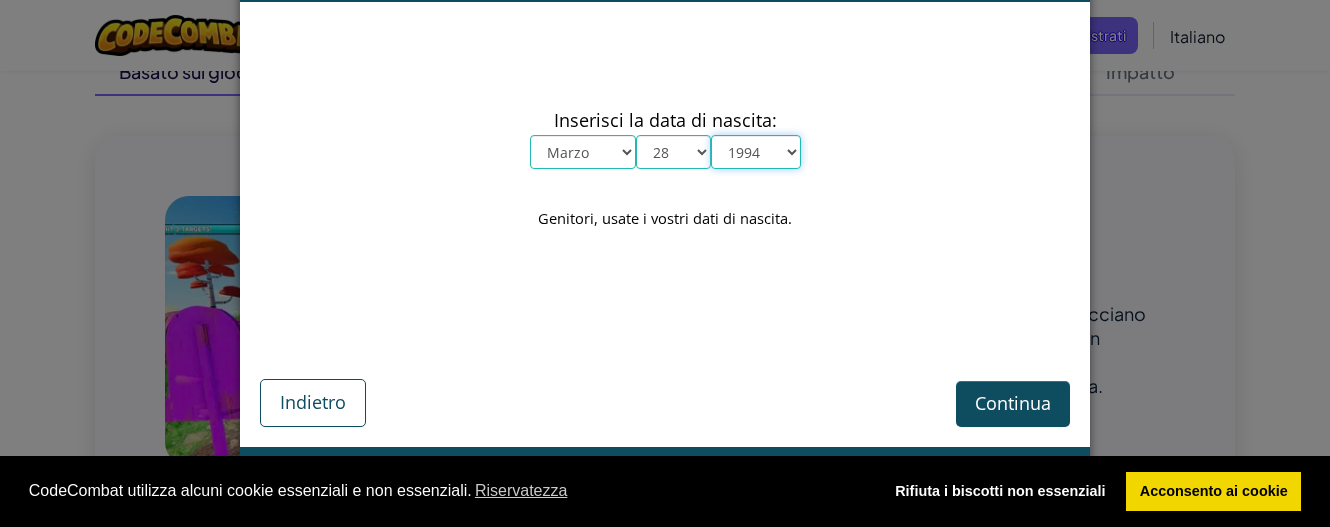 click on "Anno 2025 2024 2023 2022 2021 2020 2019 2018 2017 2016 2015 2014 2013 2012 2011 2010 2009 2008 2007 2006 2005 2004 2003 2002 2001 2000 1999 1998 1997 1996 1995 1994 1993 1992 1991 1990 1989 1988 1987 1986 1985 1984 1983 1982 1981 1980 1979 1978 1977 1976 1975 1974 1973 1972 1971 1970 1969 1968 1967 1966 1965 1964 1963 1962 1961 1960 1959 1958 1957 1956 1955 1954 1953 1952 1951 1950 1949 1948 1947 1946 1945 1944 1943 1942 1941 1940 1939 1938 1937 1936 1935 1934 1933 1932 1931 1930 1929 1928 1927 1926" at bounding box center (756, 152) 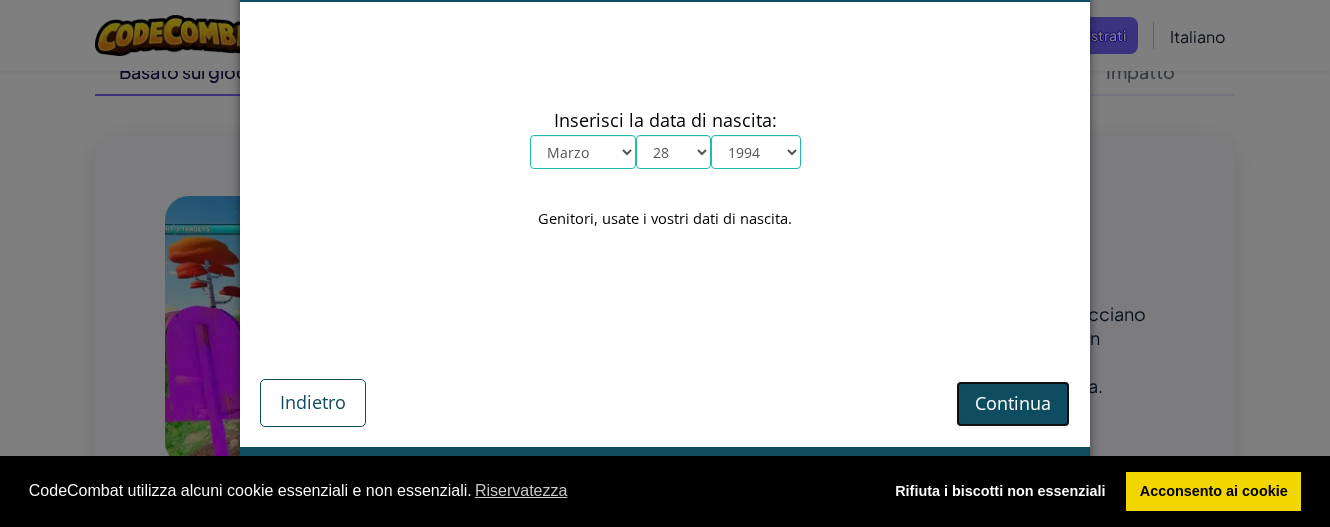 click on "Continua" at bounding box center [1013, 403] 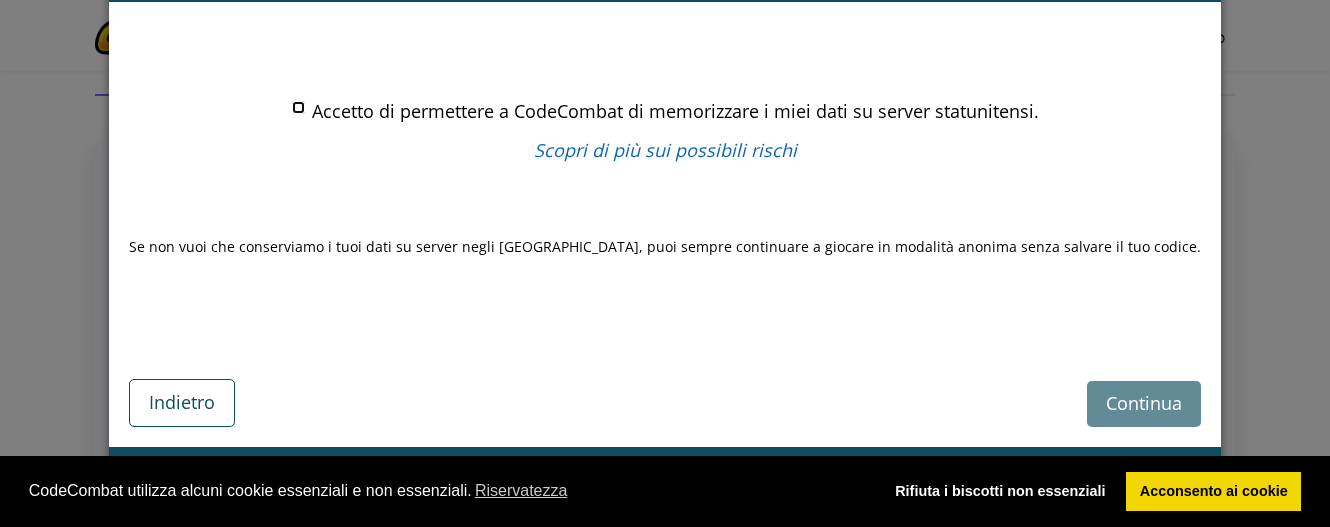 click on "Accetto di permettere a CodeCombat di memorizzare i miei dati su server statunitensi." at bounding box center (298, 107) 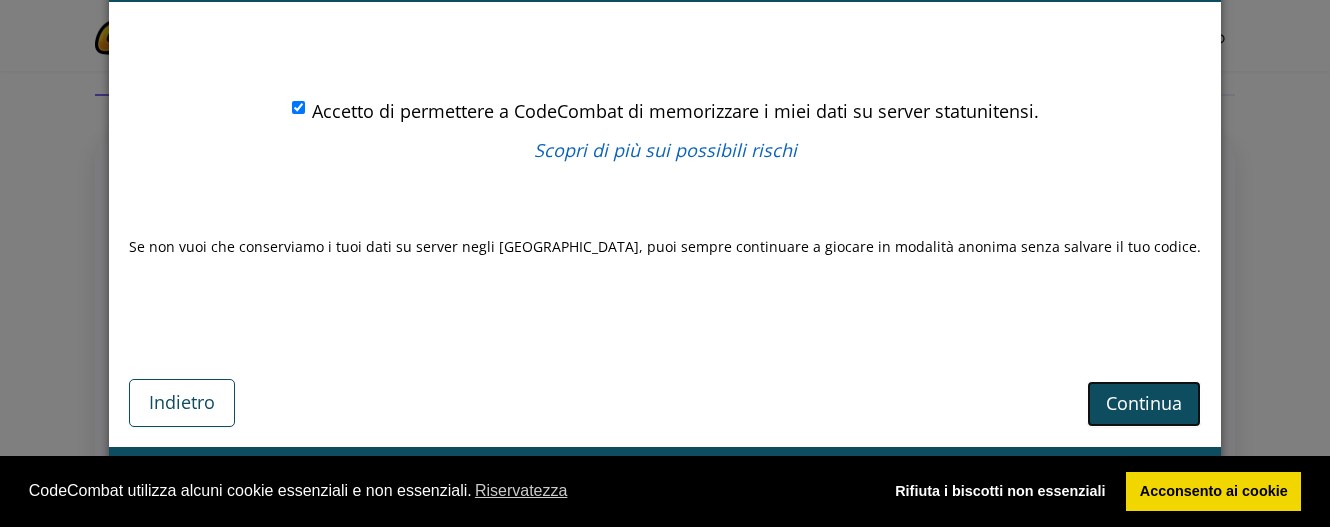click on "Continua" at bounding box center (1144, 404) 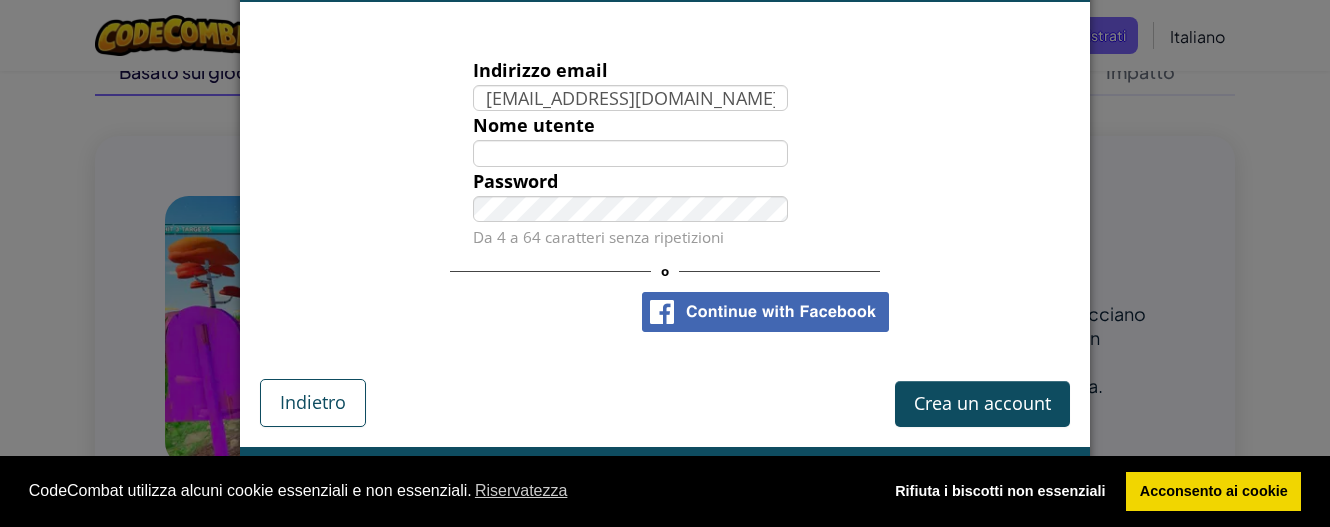 type on "galanoandrea94@yahoo.it" 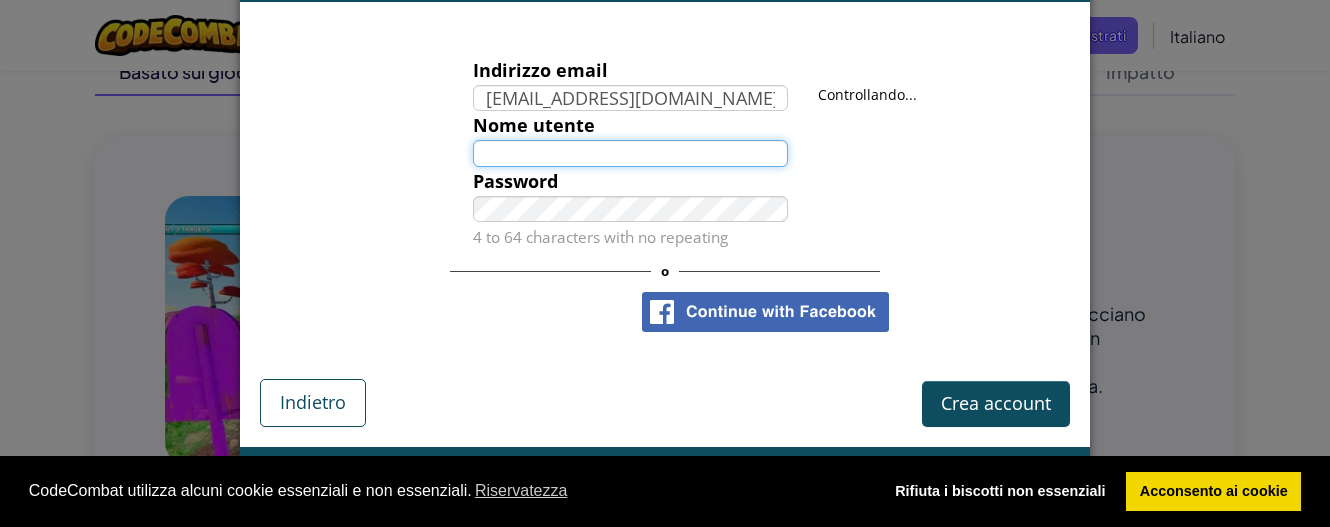 click on "Nome utente" at bounding box center (631, 153) 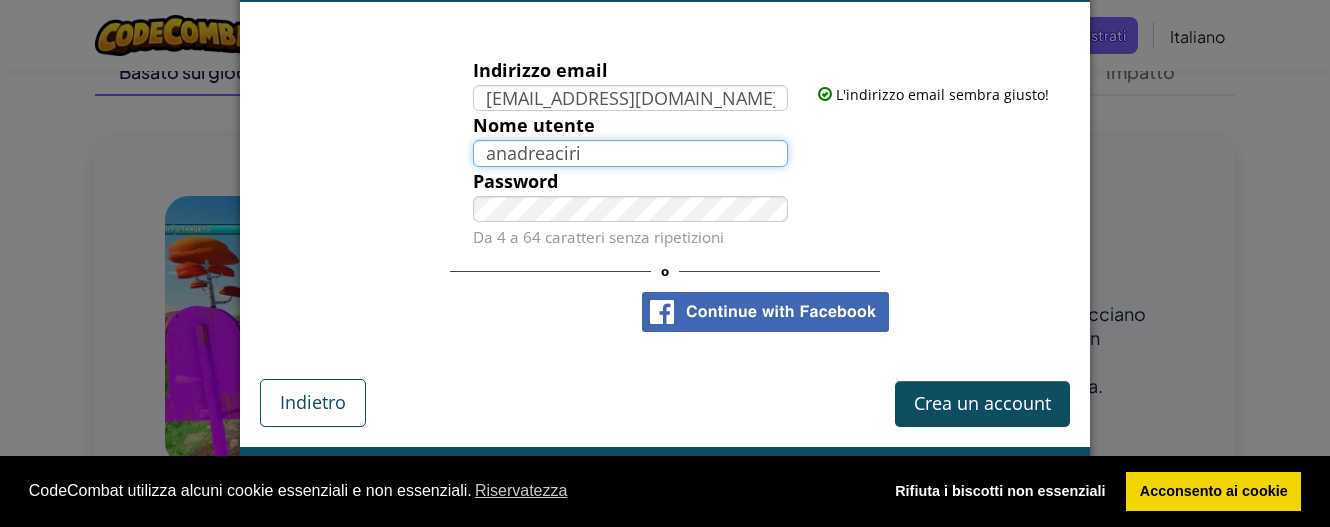 type on "anadreaciri" 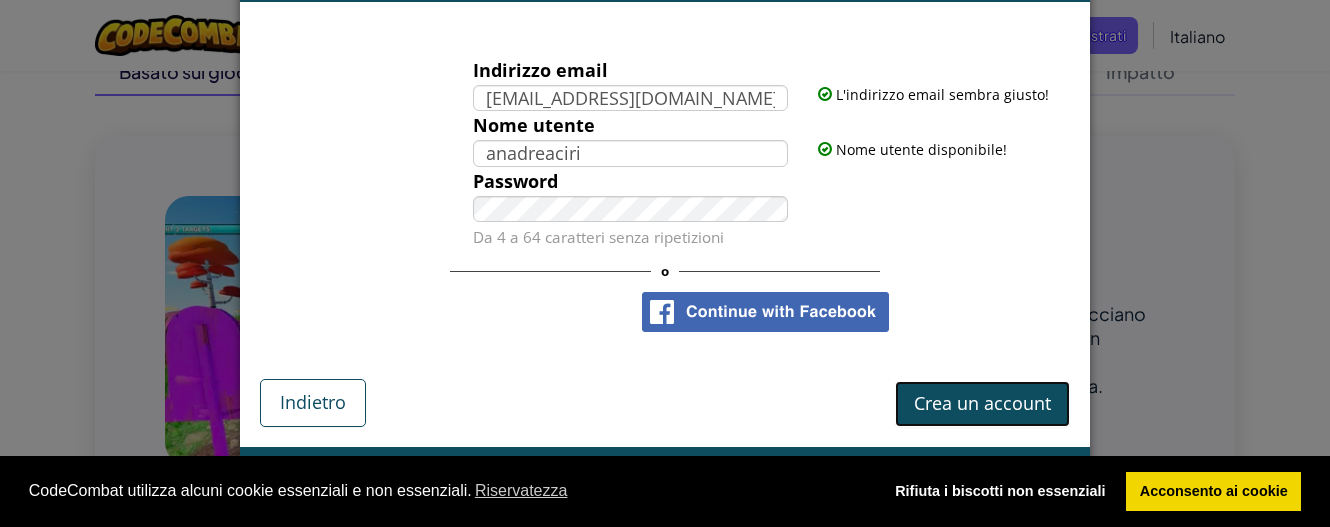 click on "Crea un account" at bounding box center (982, 403) 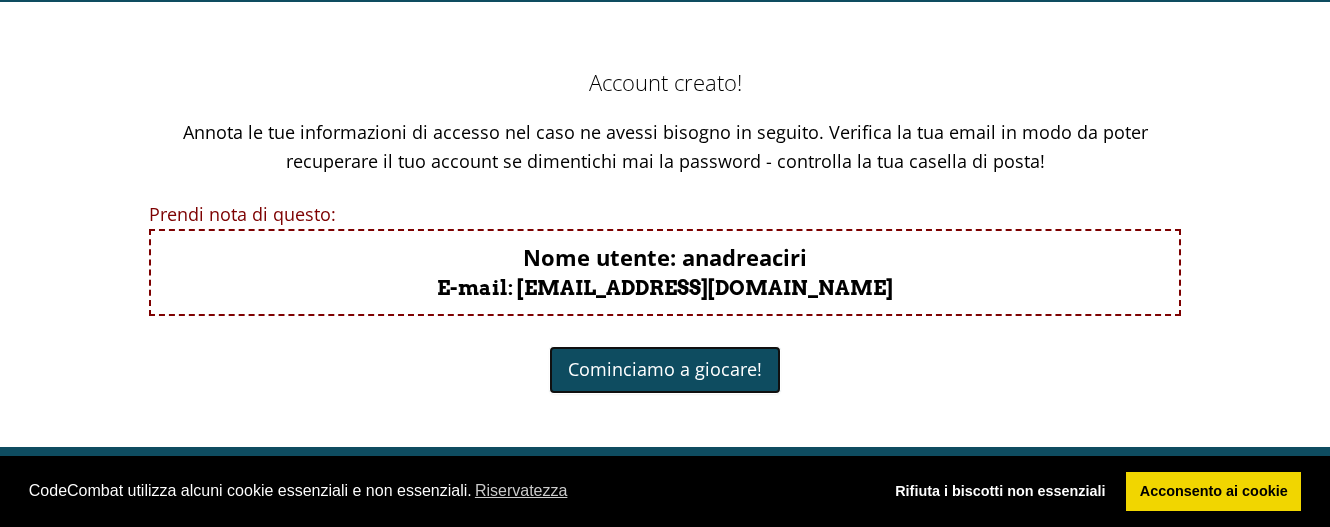 click on "Cominciamo a giocare!" at bounding box center [665, 370] 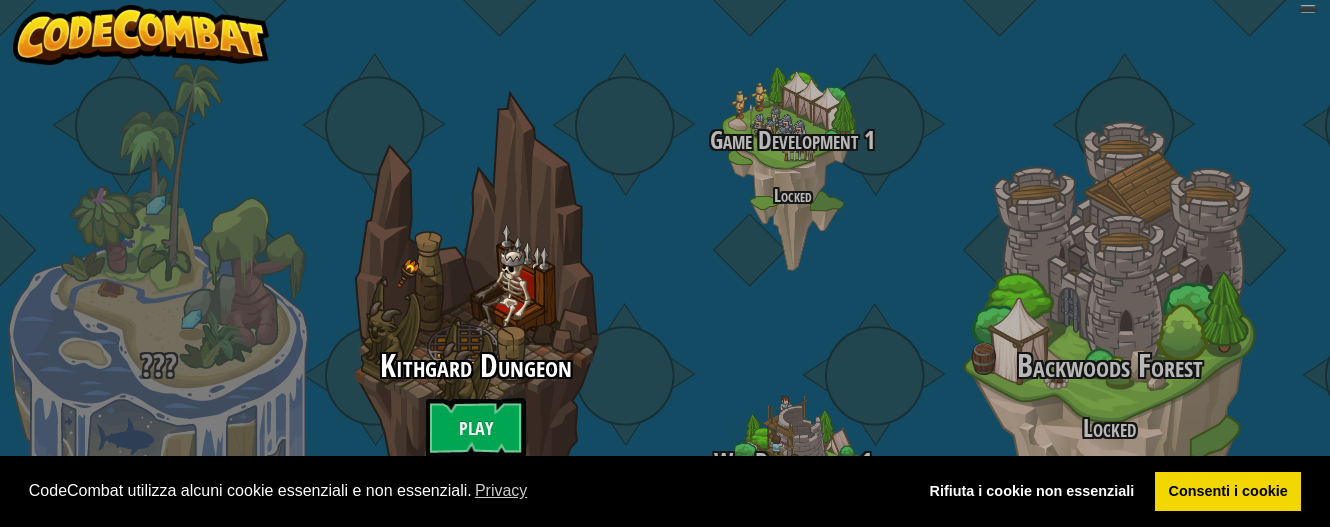 scroll, scrollTop: 0, scrollLeft: 0, axis: both 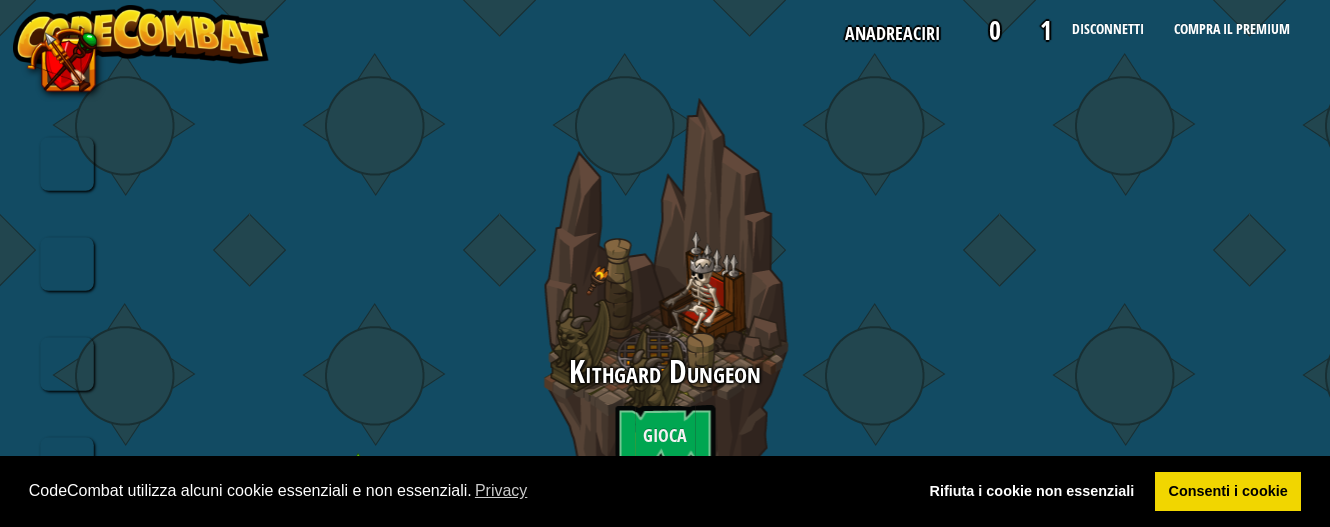 select on "it" 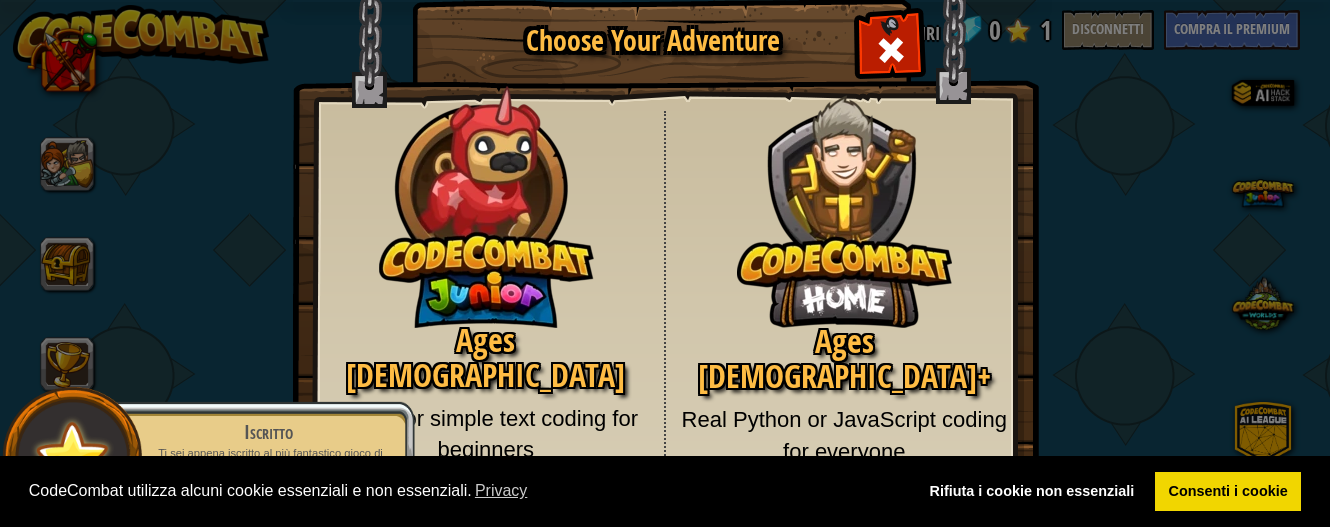 click at bounding box center [844, 196] 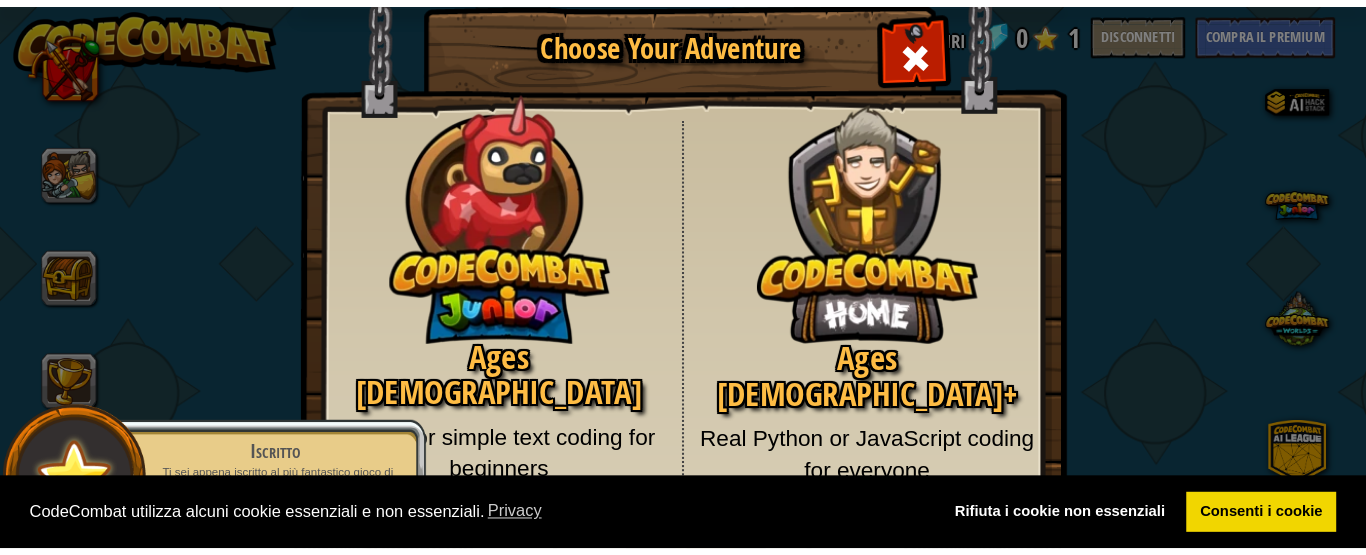 scroll, scrollTop: 4, scrollLeft: 0, axis: vertical 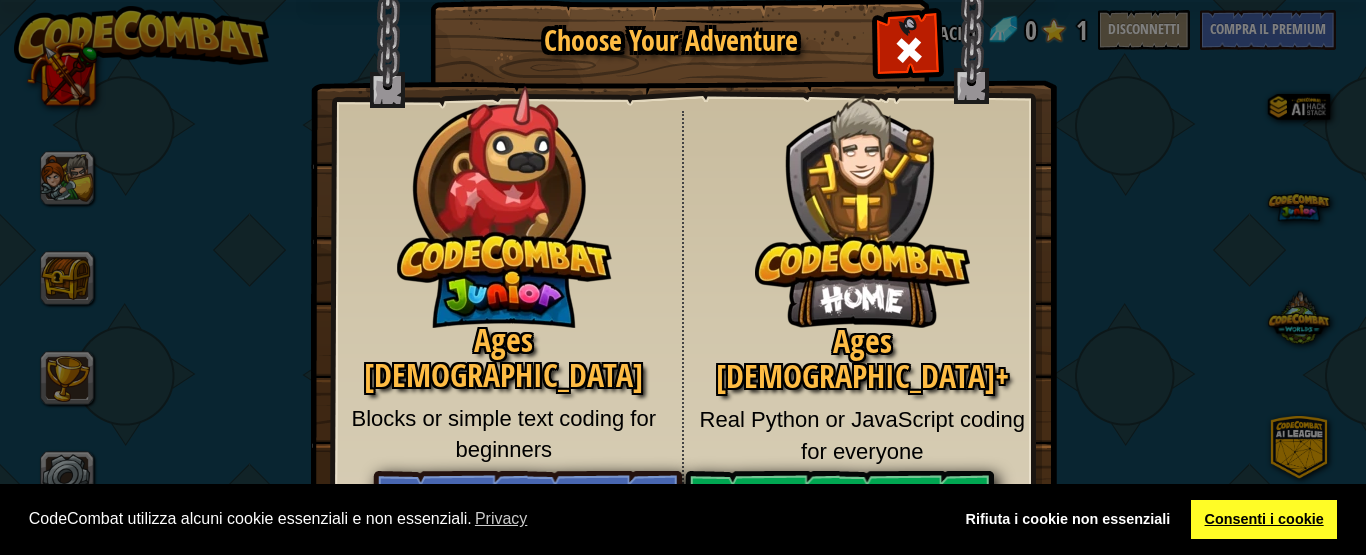 click on "Consenti i cookie" at bounding box center [1264, 520] 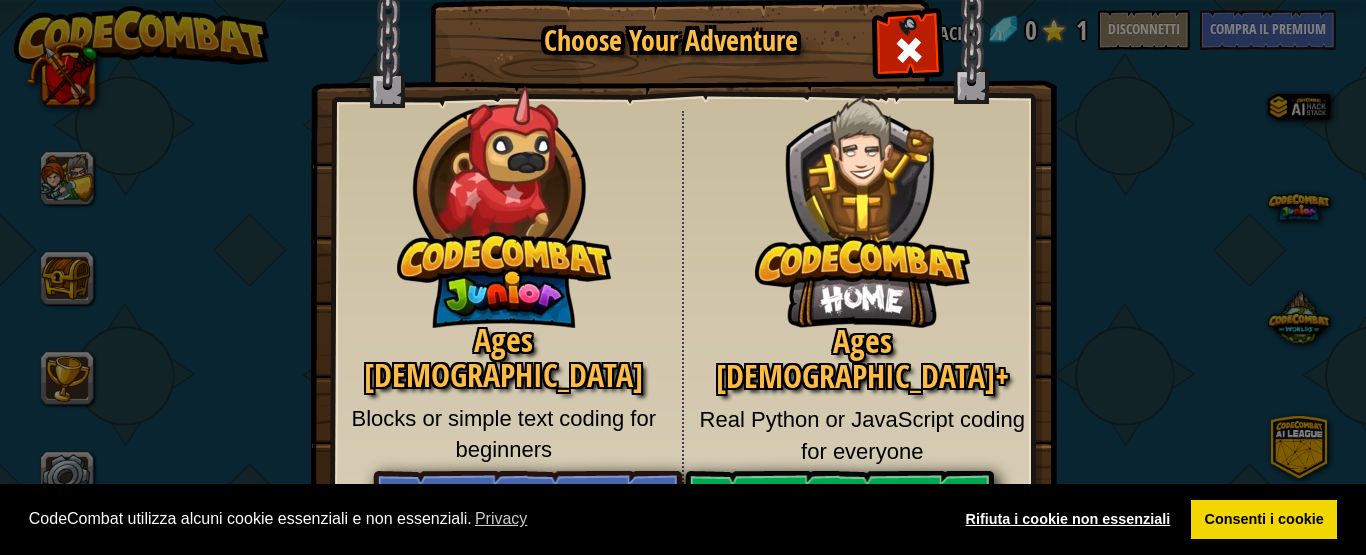 click on "Rifiuta i cookie non essenziali" at bounding box center [1068, 520] 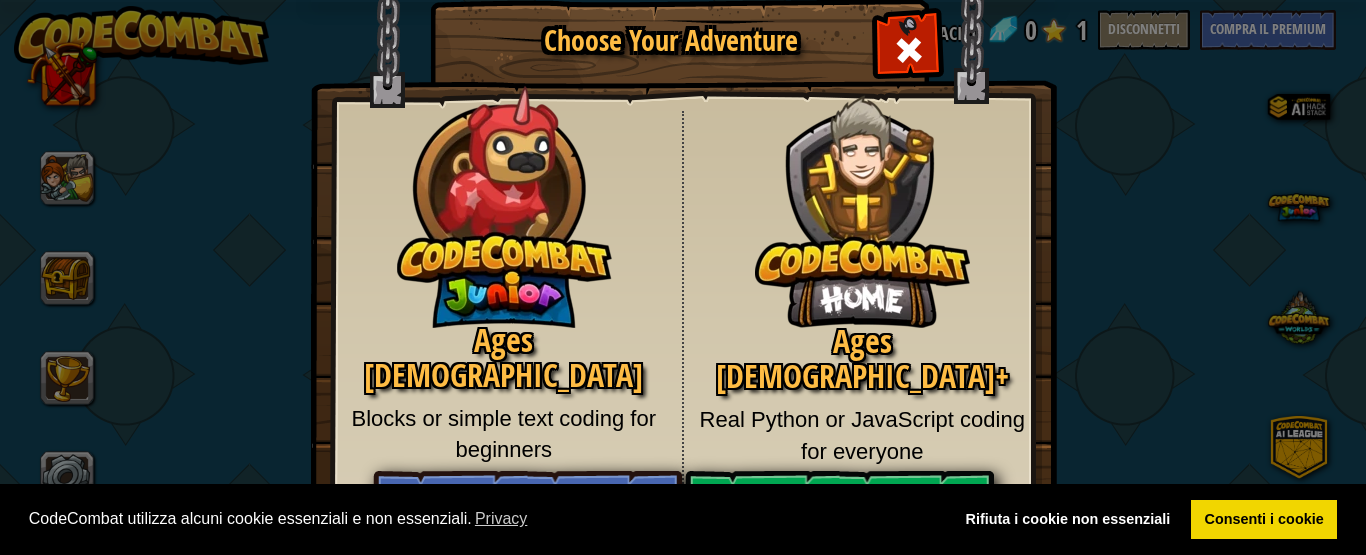 click on "Choose Your Adventure Ages [DEMOGRAPHIC_DATA] Blocks or simple text coding for beginners Ages [DEMOGRAPHIC_DATA]+ Real Python or JavaScript coding for everyone Junior   Original" at bounding box center (683, 277) 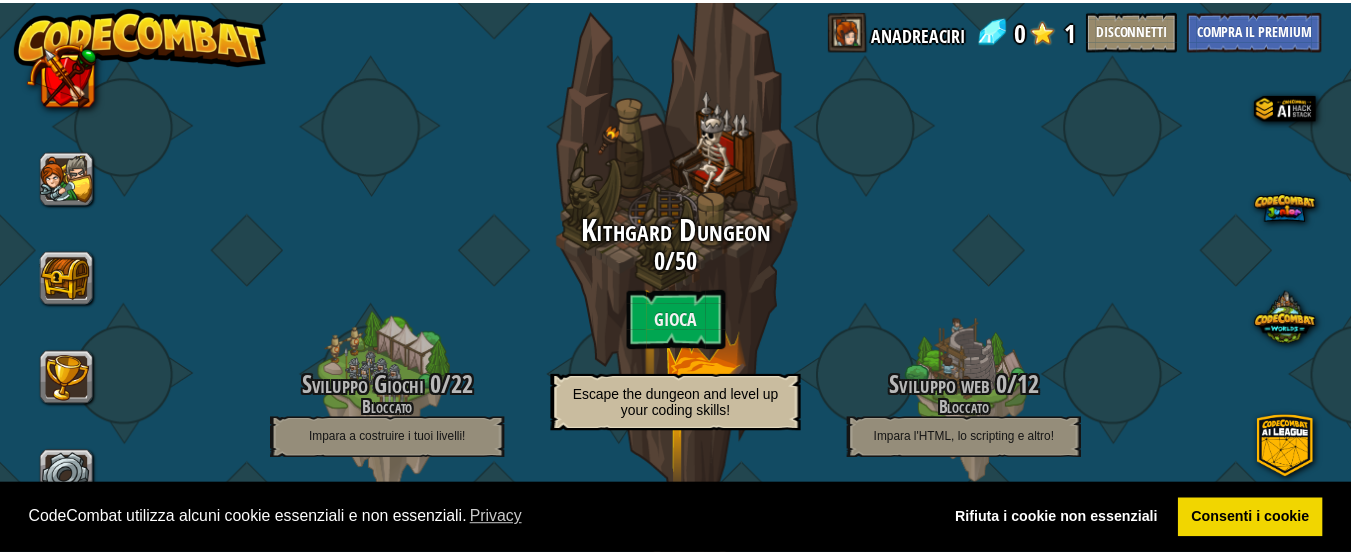 scroll, scrollTop: 213, scrollLeft: 0, axis: vertical 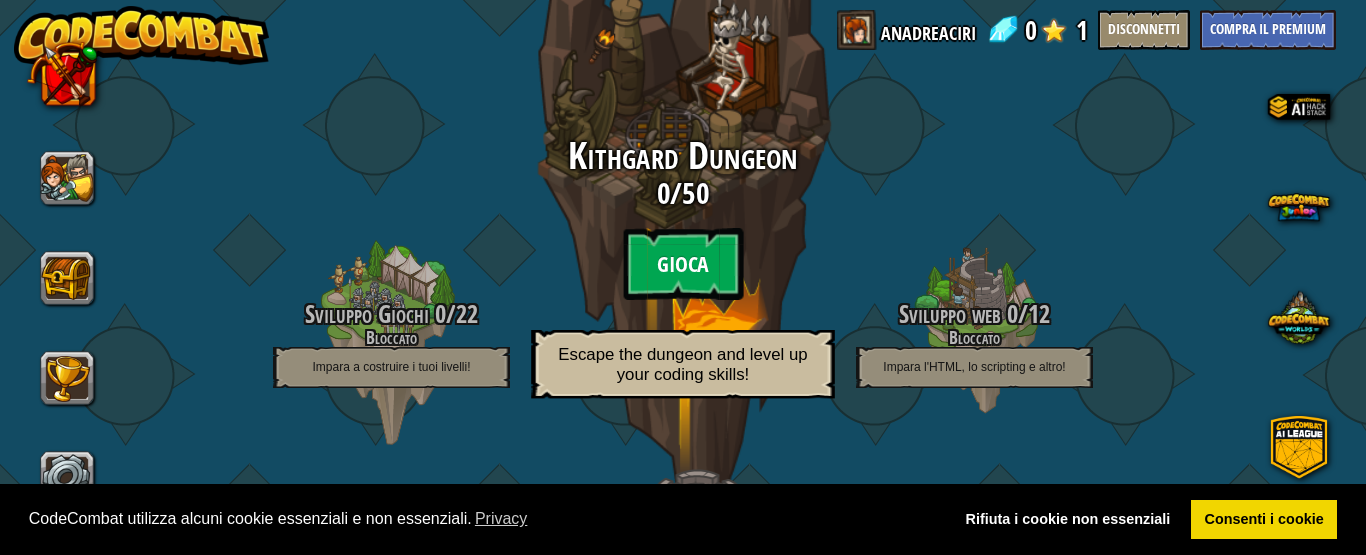 click on "Gioca" at bounding box center [683, 264] 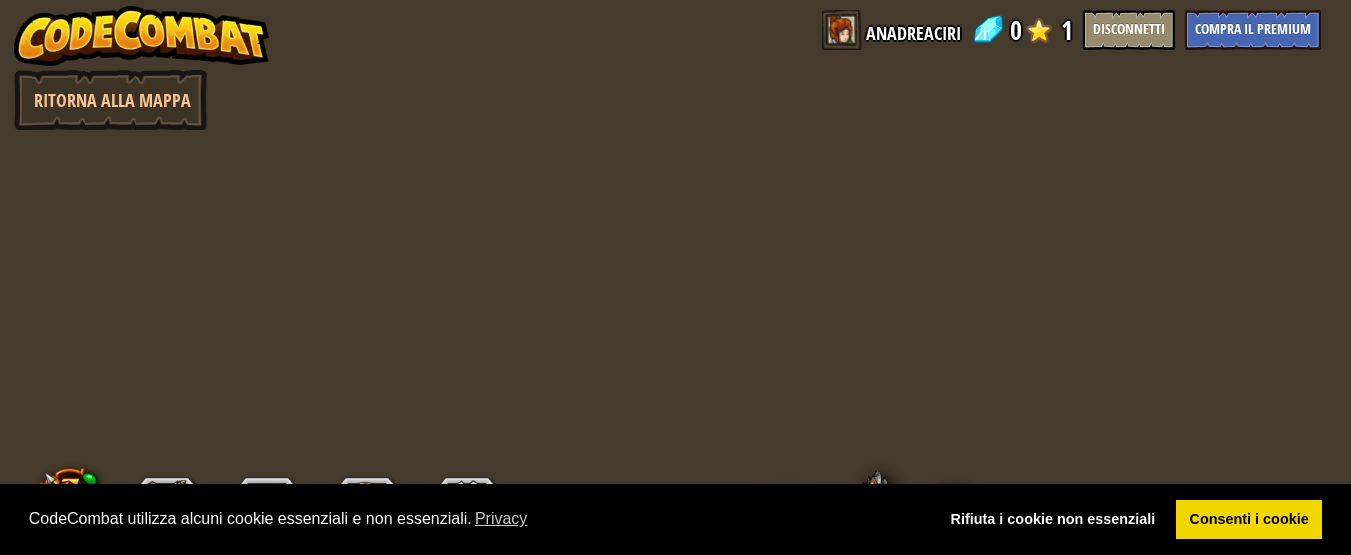 select on "it" 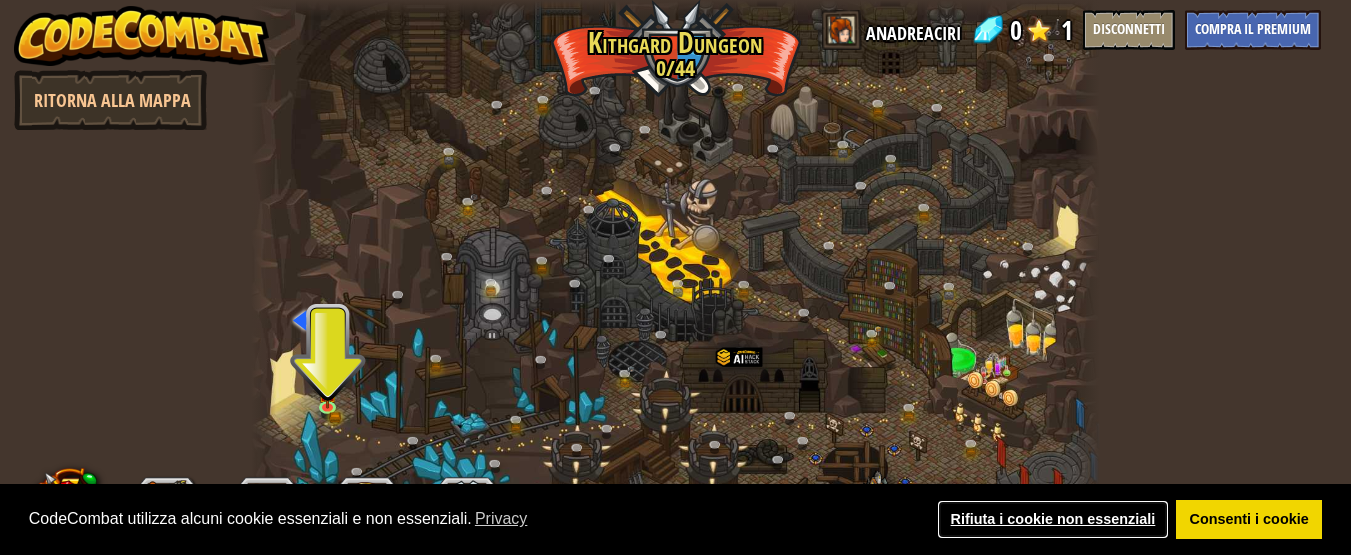 click on "Rifiuta i cookie non essenziali" at bounding box center (1053, 520) 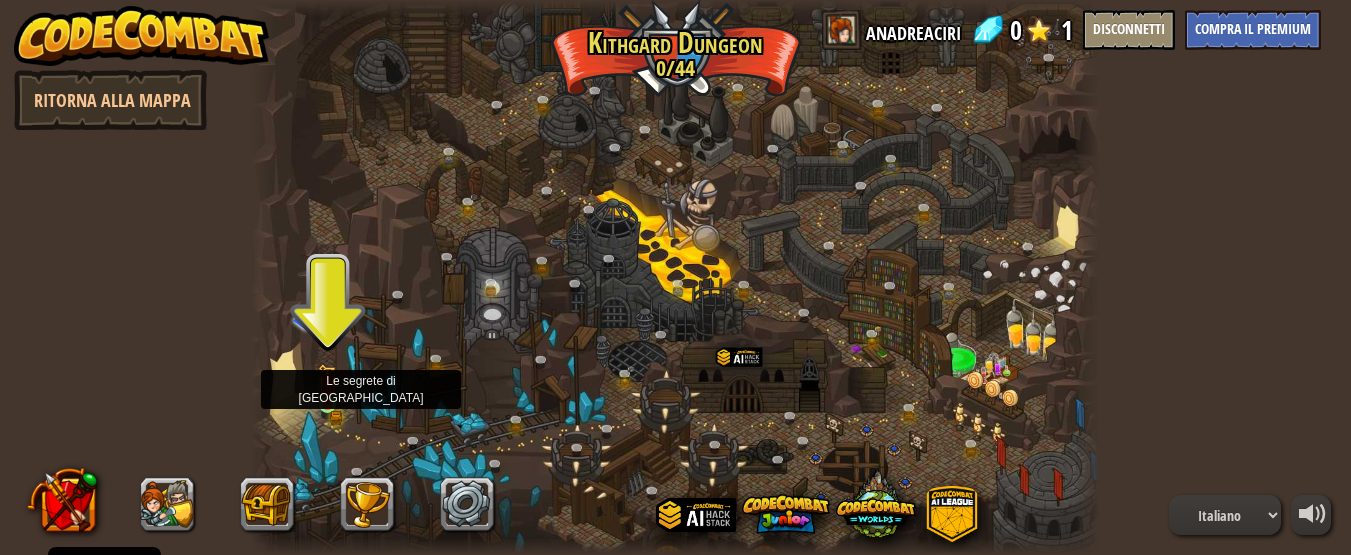 click at bounding box center [327, 384] 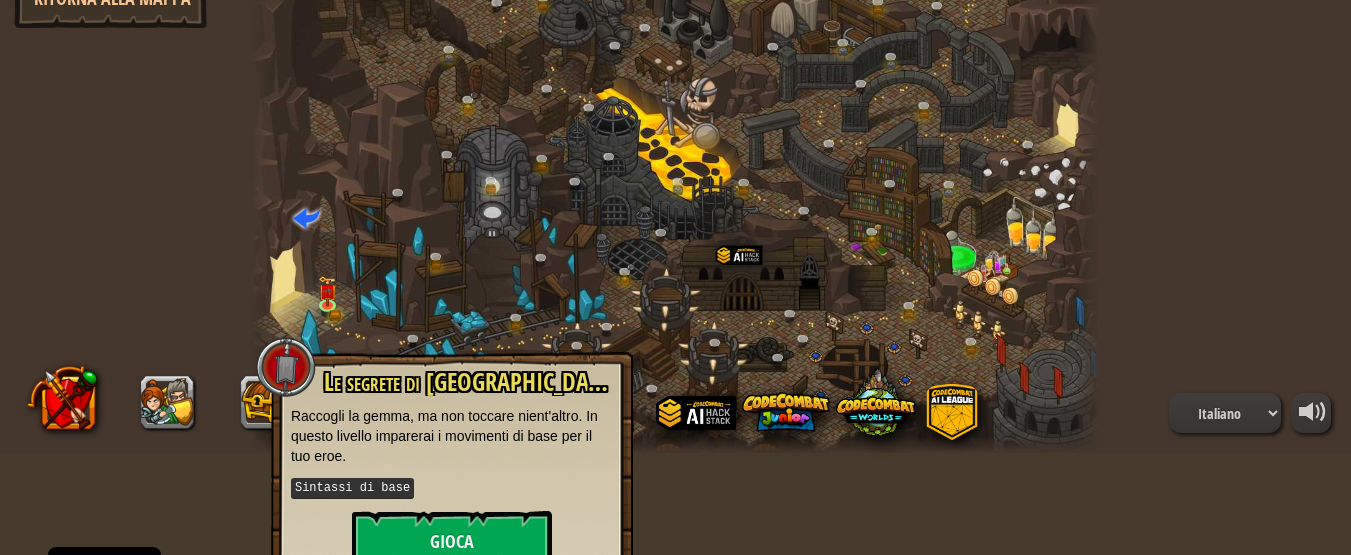 scroll, scrollTop: 137, scrollLeft: 0, axis: vertical 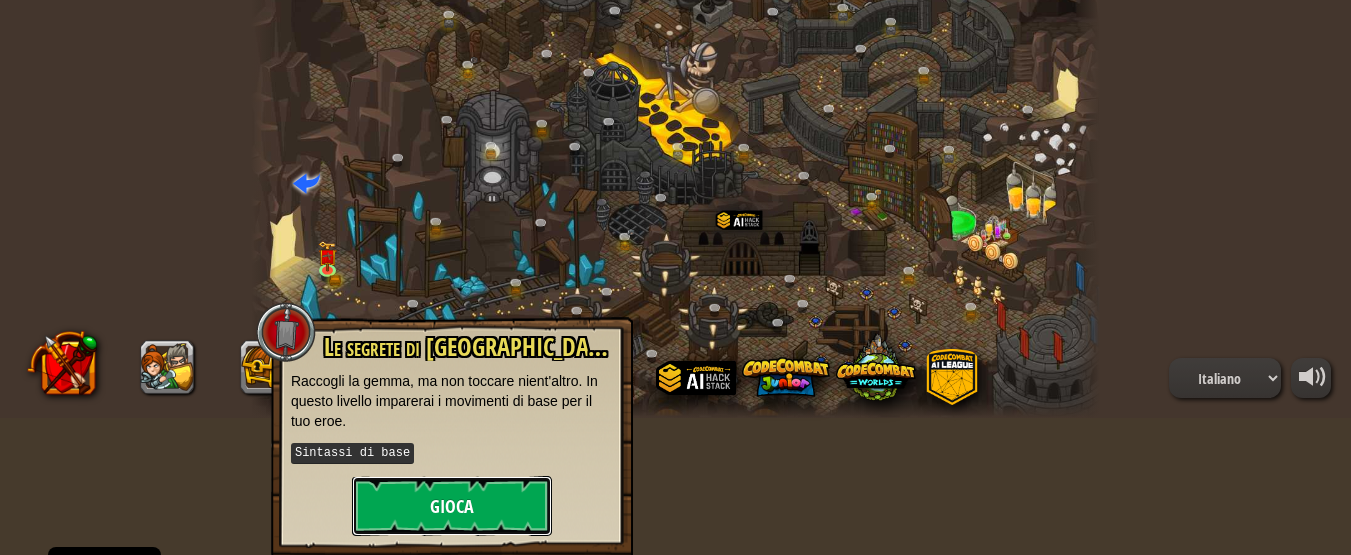 click on "Gioca" at bounding box center [452, 506] 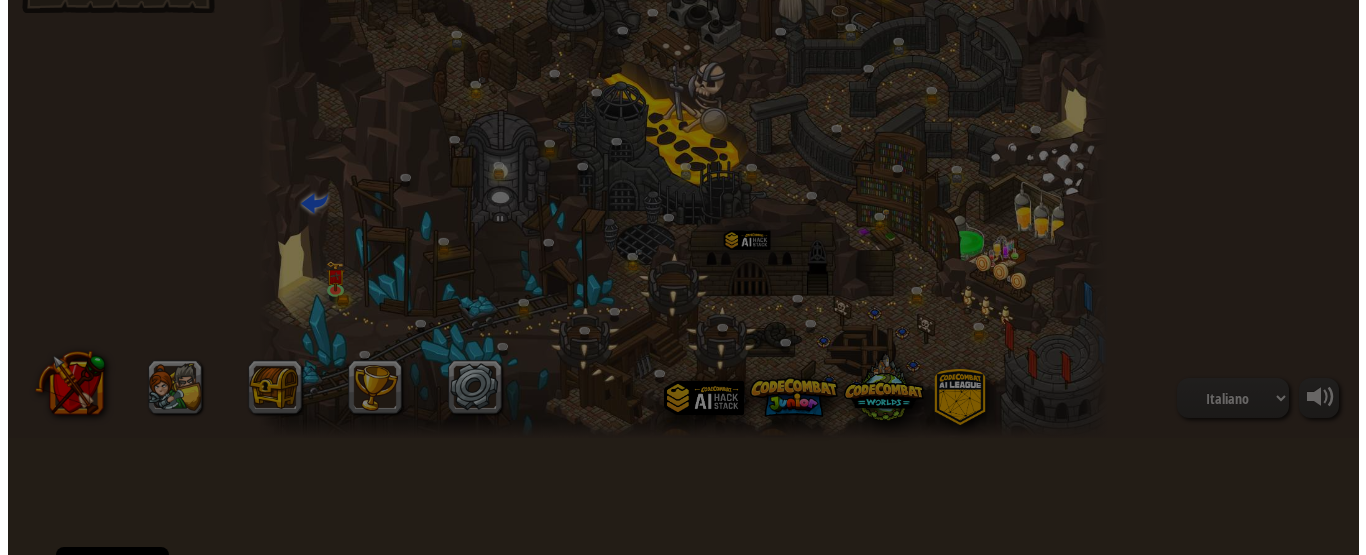 scroll, scrollTop: 117, scrollLeft: 0, axis: vertical 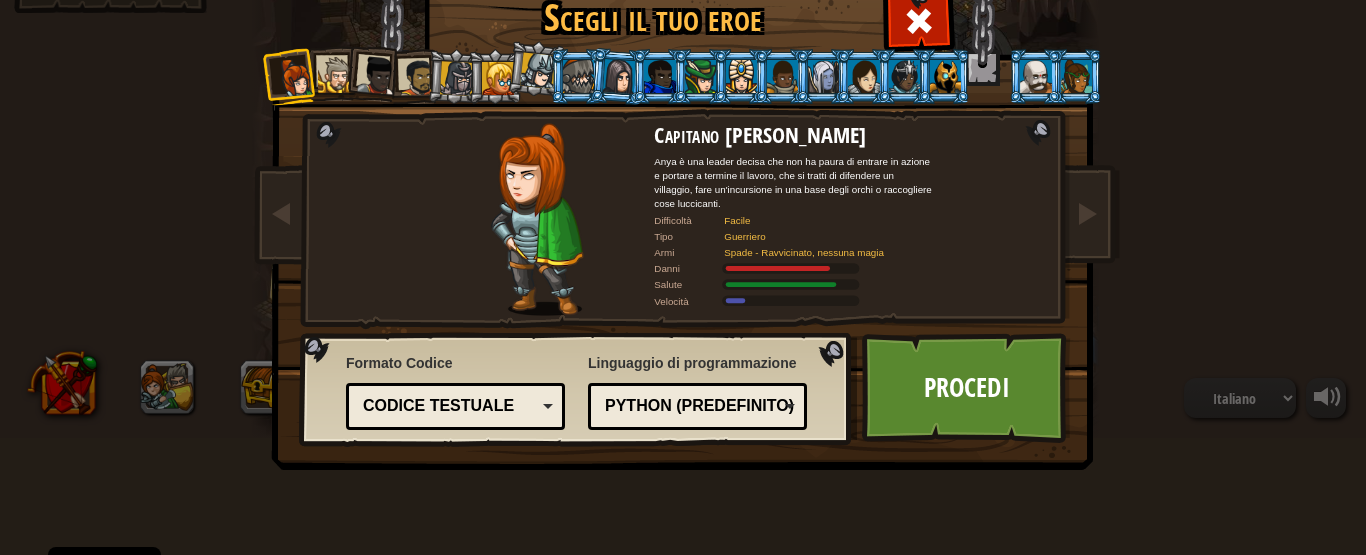 click at bounding box center [700, 76] 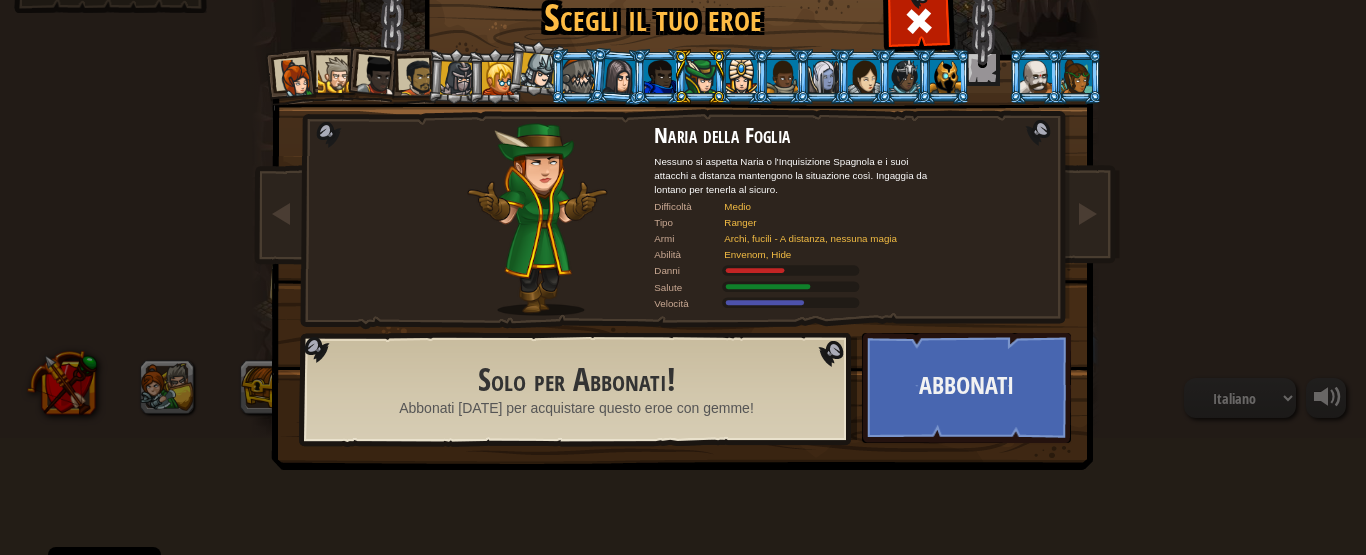 click on "Scegli il tuo eroe 0 Capitano [PERSON_NAME] è una leader decisa che non ha paura di entrare in azione e portare a termine il lavoro, che si tratti di difendere un villaggio, fare un'incursione in una base degli orchi o raccogliere cose luccicanti. Difficoltà Facile Tipo Guerriero Armi Spade - Ravvicinato, nessuna magia Danni Salute Velocità [PERSON_NAME] Un possente guerriero. [PERSON_NAME] ama solo tre cose: esplorare, costruire cose e combattere. È duro ma lento. Difficoltà Facile Tipo Guerriero Armi Spade - Ravvicinato, nessuna magia Danni Salute Velocità Signora [PERSON_NAME] La signora [PERSON_NAME] è una campionessa delle persone, ccercando giustizia in tutte le terre. Nessuno sa cosa fa nel suo tempo libero Difficoltà Facile Tipo Guerriero Armi Spade - Ravvicinato, nessuna magia Danni Salute Velocità [PERSON_NAME] il Duellista [PERSON_NAME] viaggia per il mondo alla ricerca di sfide per testare le sue abilità con la sua spada gigantesca e il piccolo scudo poco pratico. Difficoltà Facile Tipo" at bounding box center [683, 277] 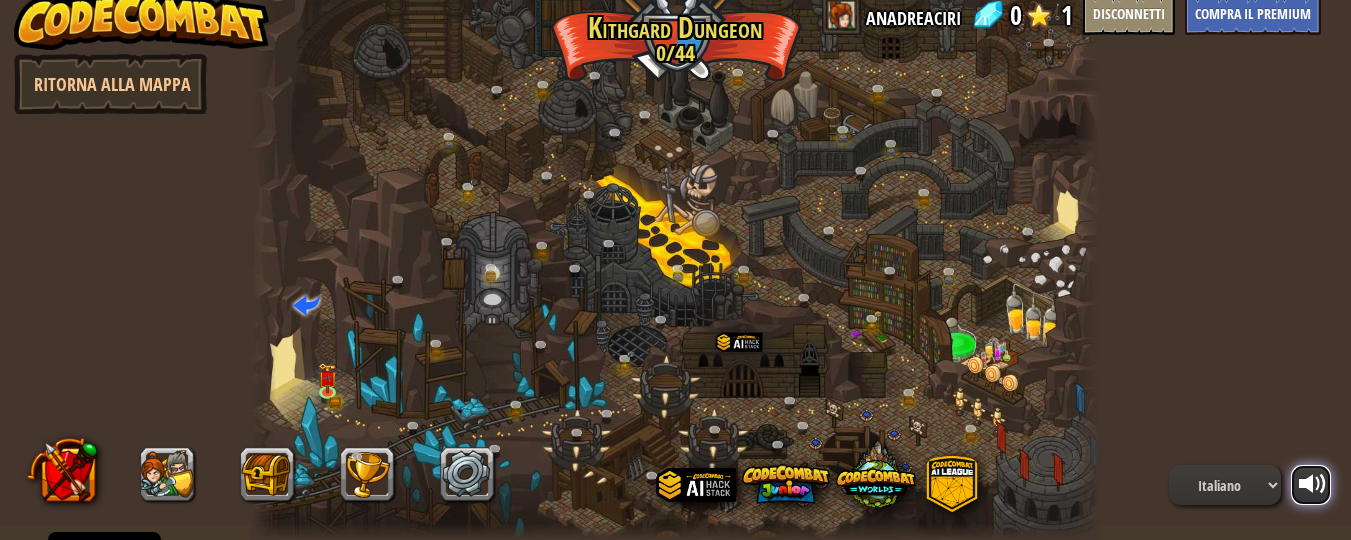 click on "powered by Ritorna alla Mappa Canyon Contorto (Bloccato) Sfida: raccogli più oro possibile usando tutte le competenze di programmazione che hai imparato finora!
Sintassi di base Cicli While Stringhe Variabili Leggendo la Documentazione Nemico conosciuto (Bloccato) Usa la tua prima variabile per ottenere la vittoria.
Argomenti Sintassi di base Stringhe Variabili Hack and Dash (Bloccato) Fuggi dal Dungeon Sprite con l'aiuto di una pozione di velocità.
Argomenti Sintassi di base Stringhe Cicli While La porta del terrore (Bloccato) Dietro una porta temibile si trova un forziere pieno di ricchezze.
Argomenti Sintassi di base Stringhe Cicli While Maestro dei nomi (Bloccato) Usa i tuoi nuovi poteri di coding per colpire nemici senza nome.
Argomenti Sintassi di base Variabili Pong Pong (Bloccato) Sfida: scrivi la soluzione più breve usando tutte le abilità di programmazione che hai imparato finora!
Sintassi di base Leggendo la Documentazione Identificazione dell'Ingrediente (Bloccato)
Variabili" at bounding box center (675, 255) 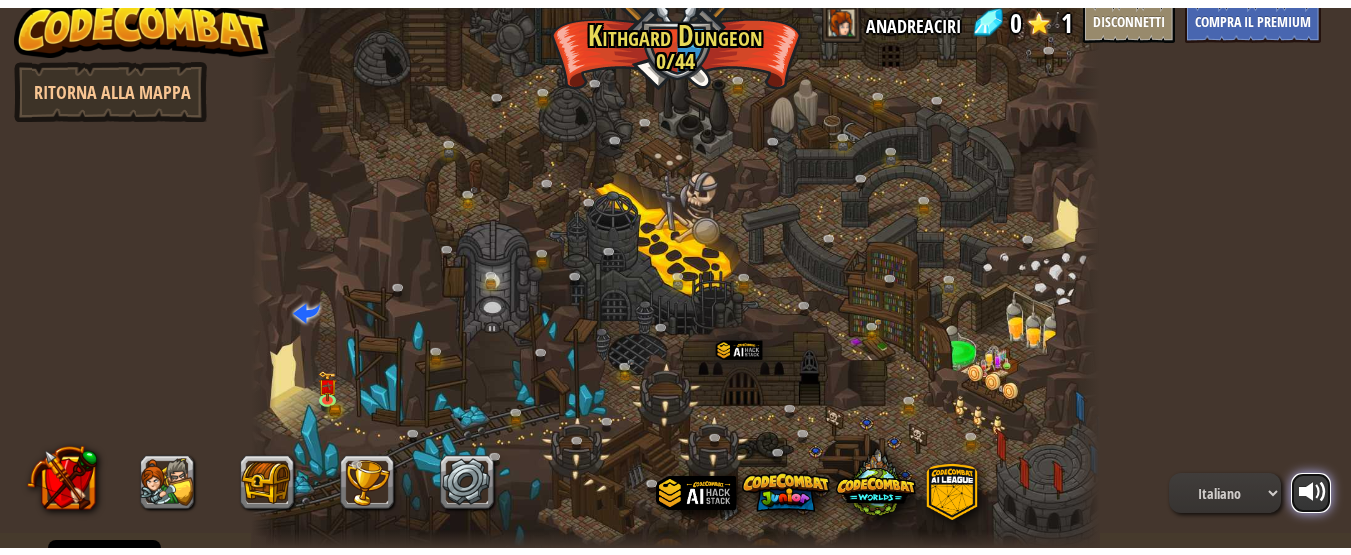 scroll, scrollTop: 3, scrollLeft: 0, axis: vertical 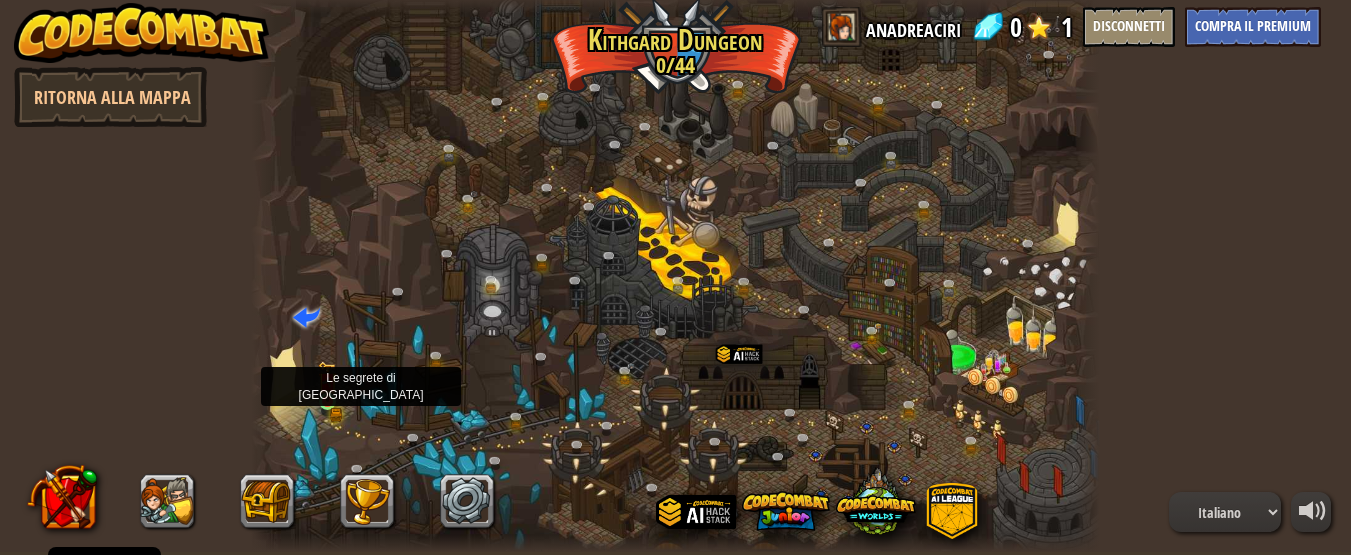 click at bounding box center [327, 382] 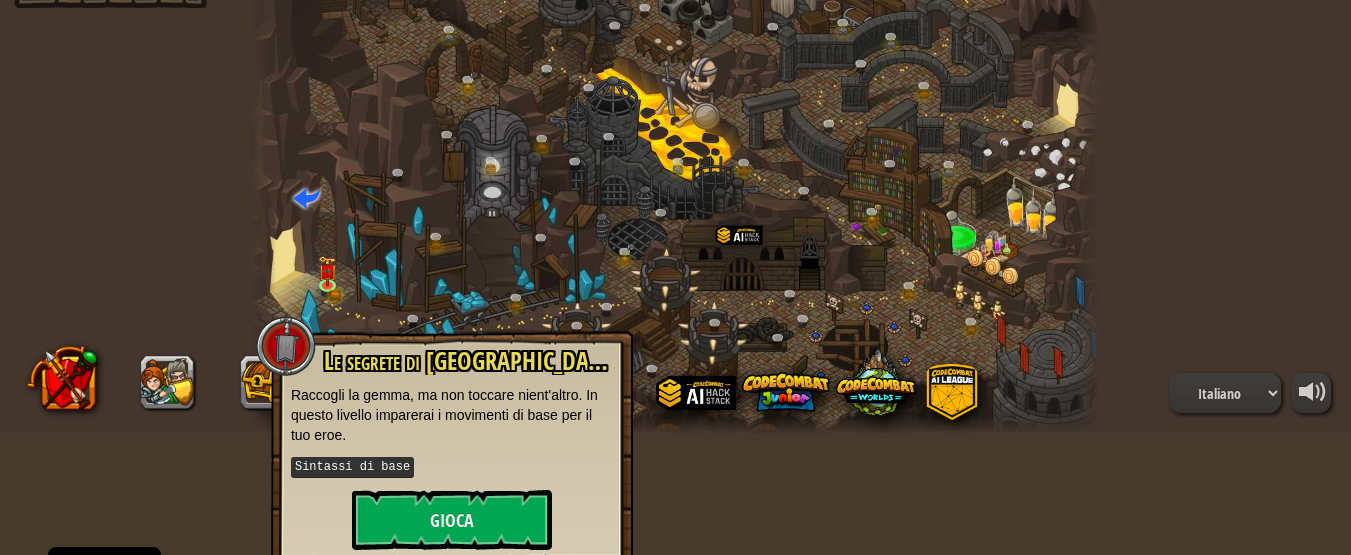 scroll, scrollTop: 136, scrollLeft: 0, axis: vertical 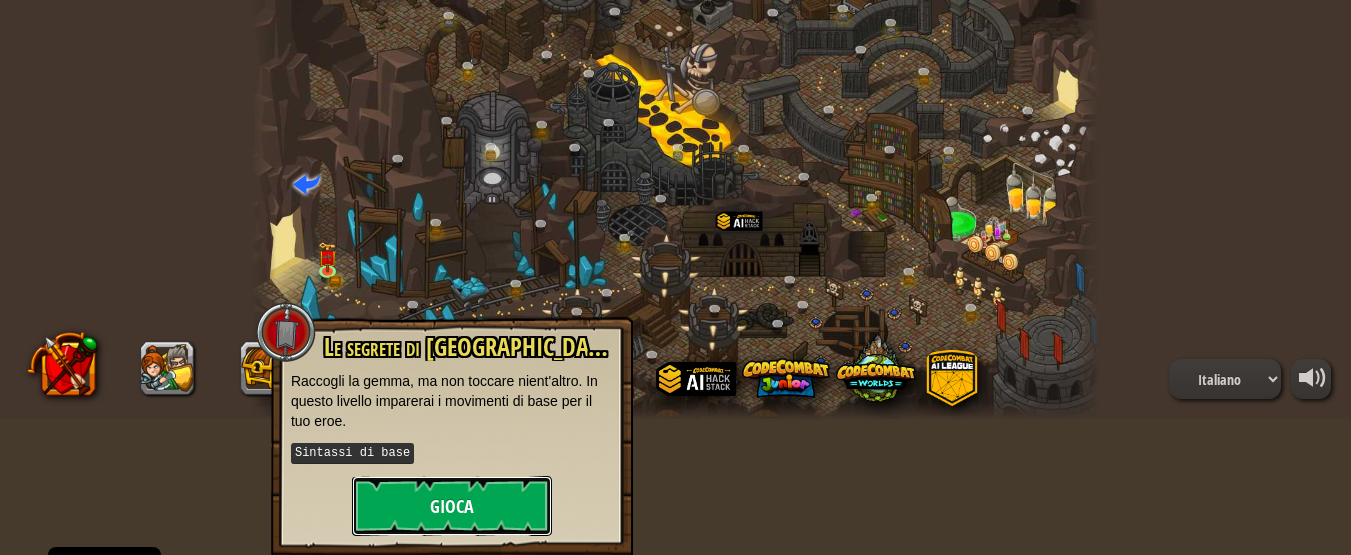 click on "Gioca" at bounding box center [452, 506] 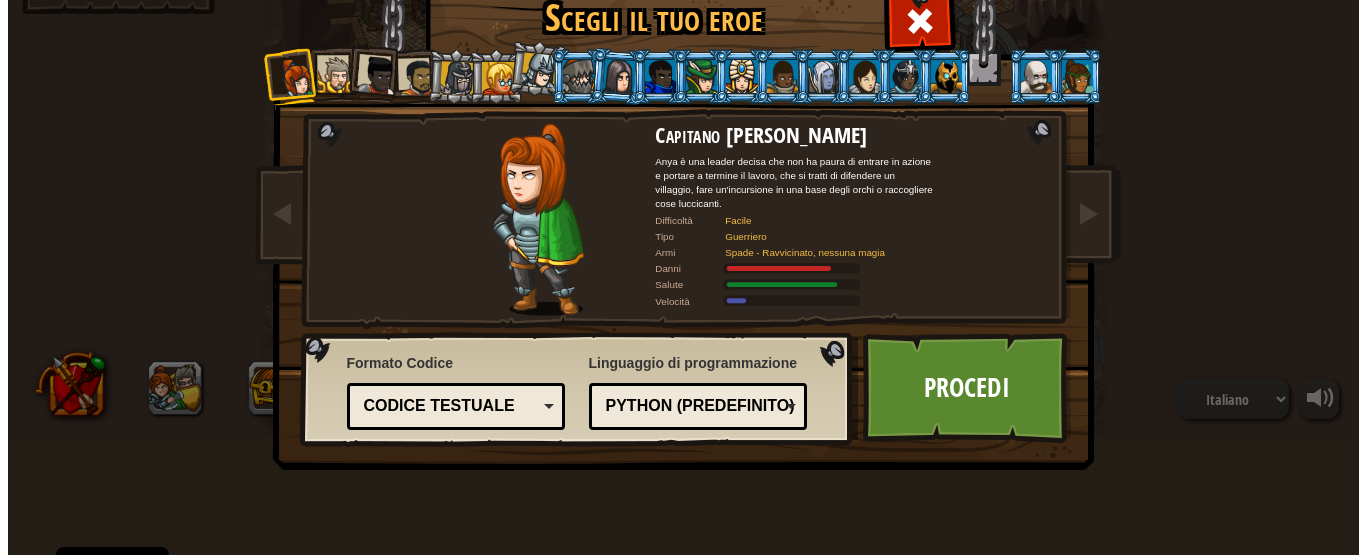 scroll, scrollTop: 116, scrollLeft: 0, axis: vertical 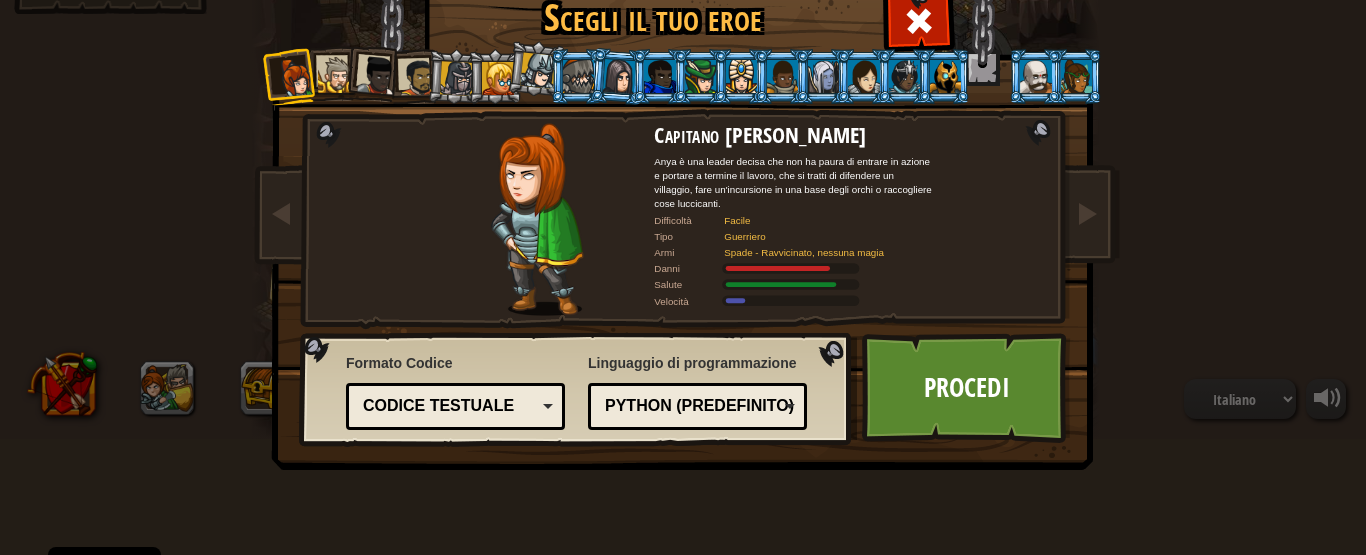 click at bounding box center [700, 76] 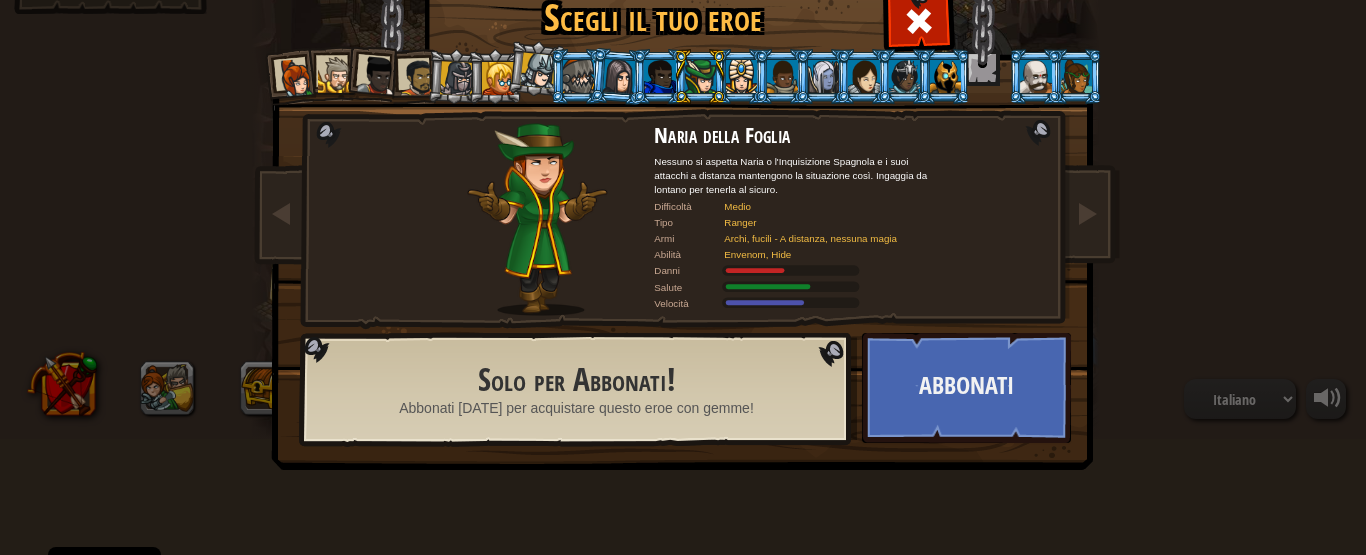 click at bounding box center (498, 78) 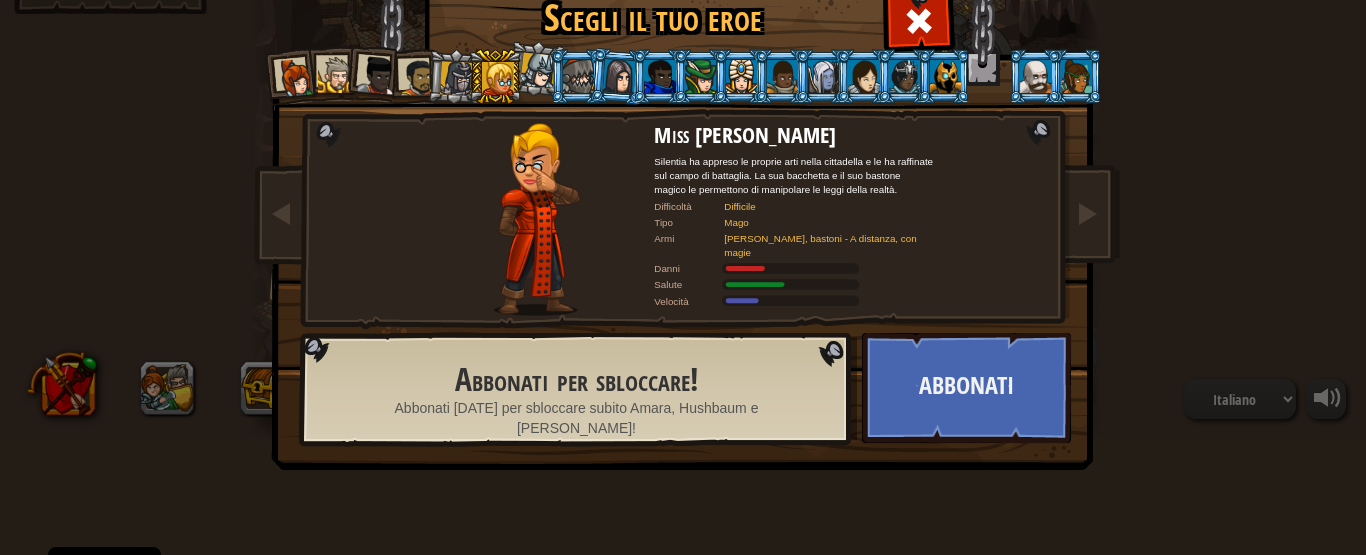 click at bounding box center [539, 71] 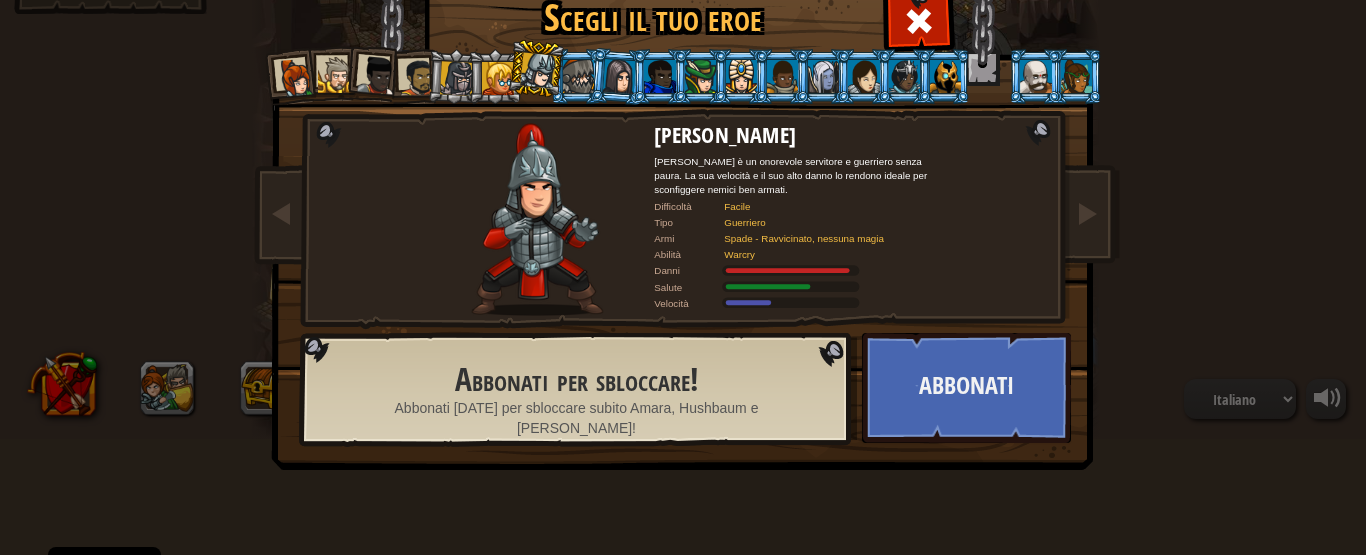 click at bounding box center [457, 78] 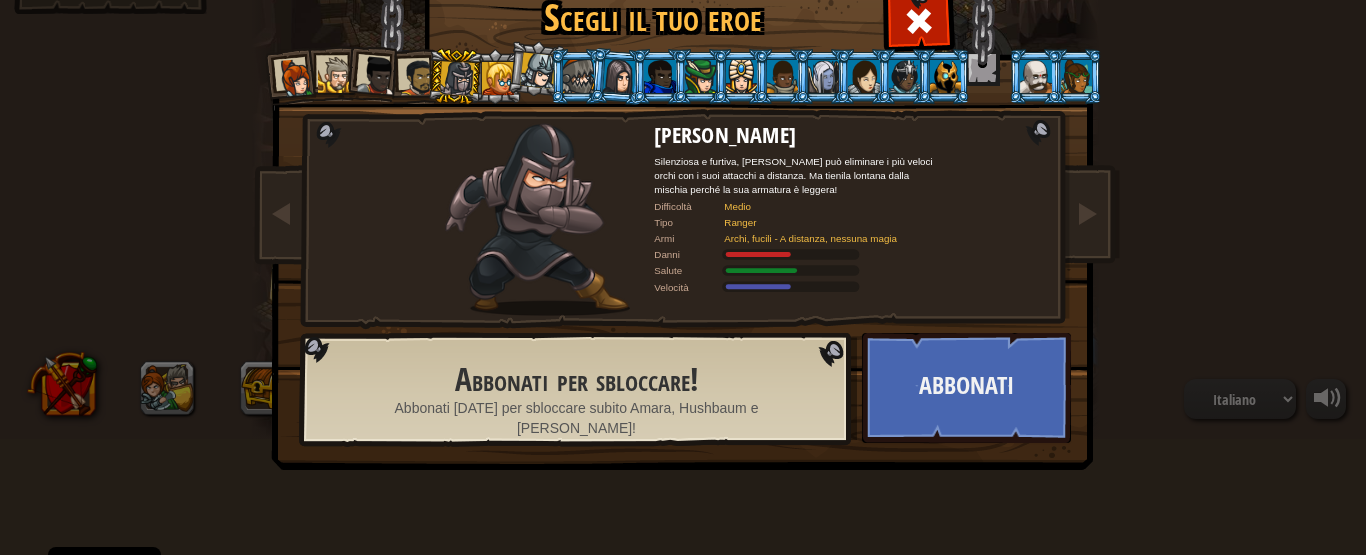 click at bounding box center (417, 77) 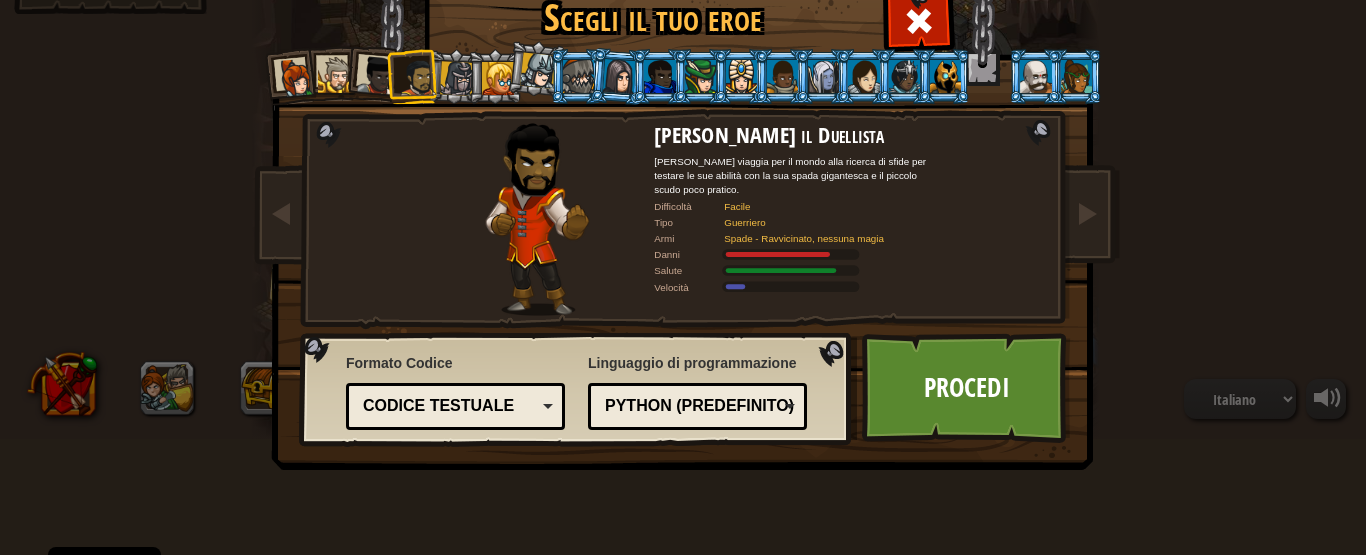 click at bounding box center (377, 76) 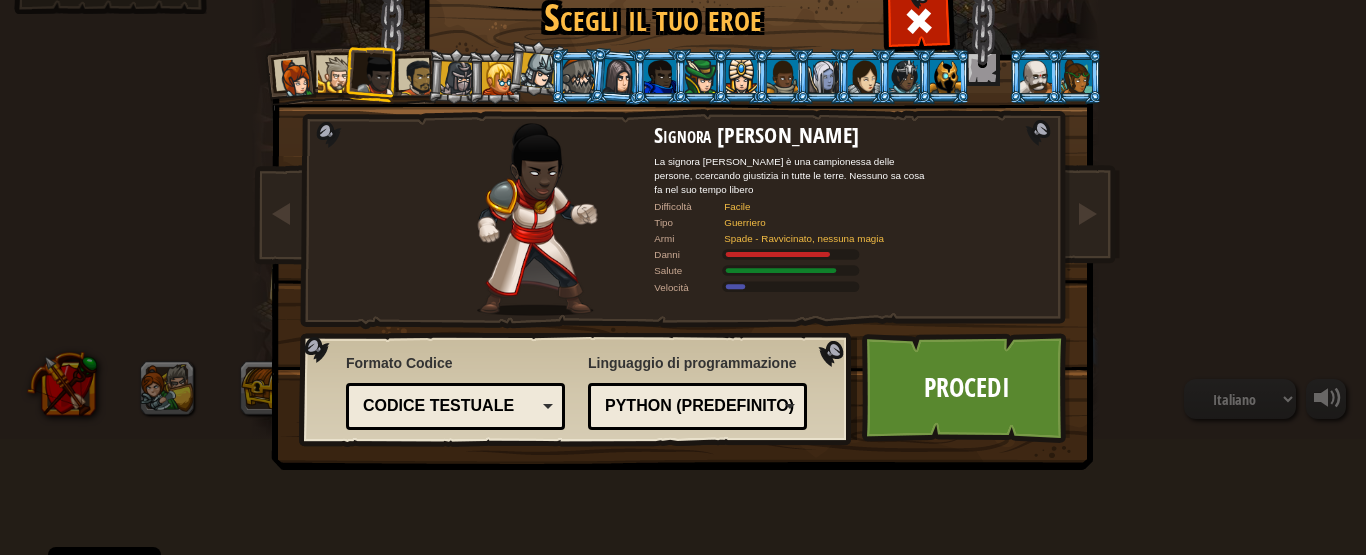click at bounding box center (336, 75) 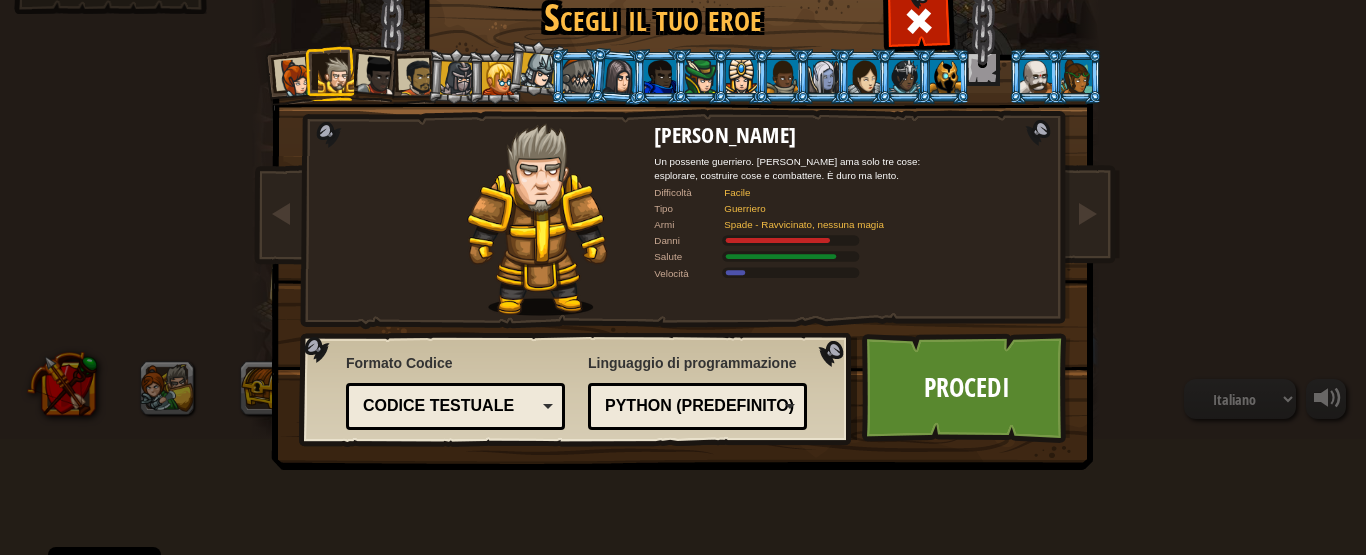 click at bounding box center (498, 78) 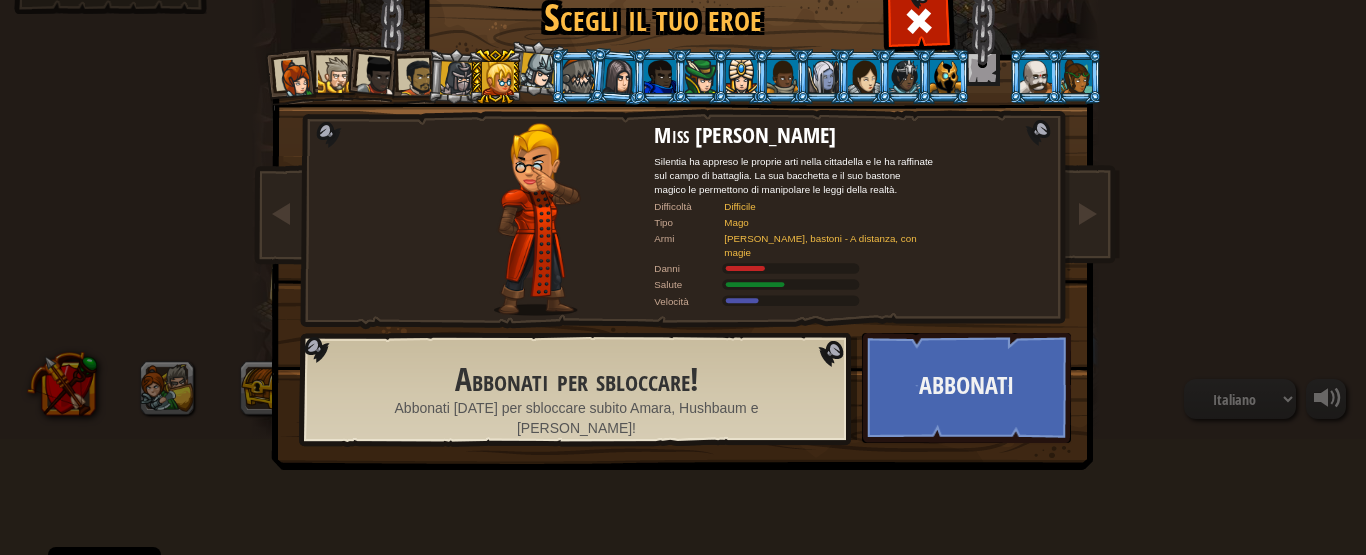 click at bounding box center (498, 78) 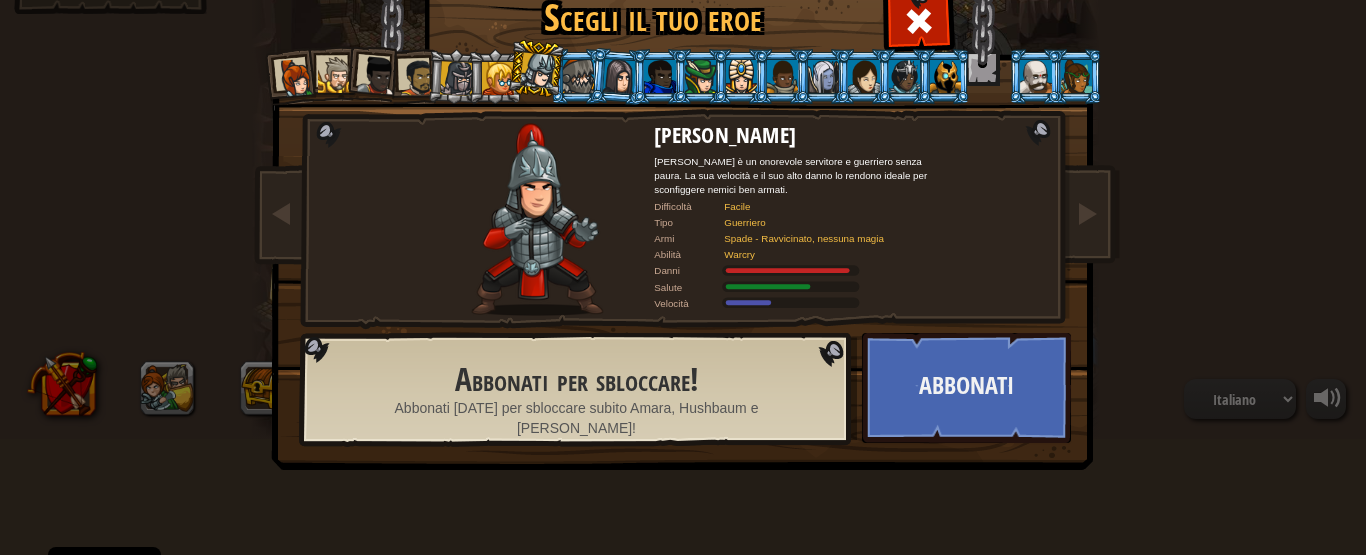 click at bounding box center [498, 78] 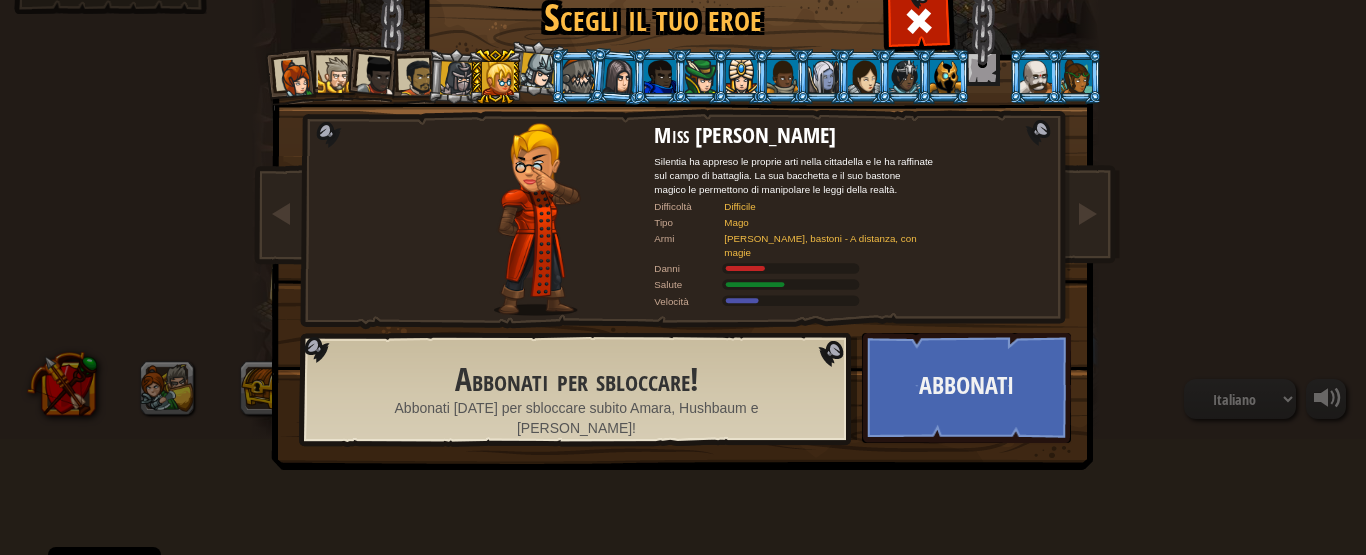 click at bounding box center (457, 78) 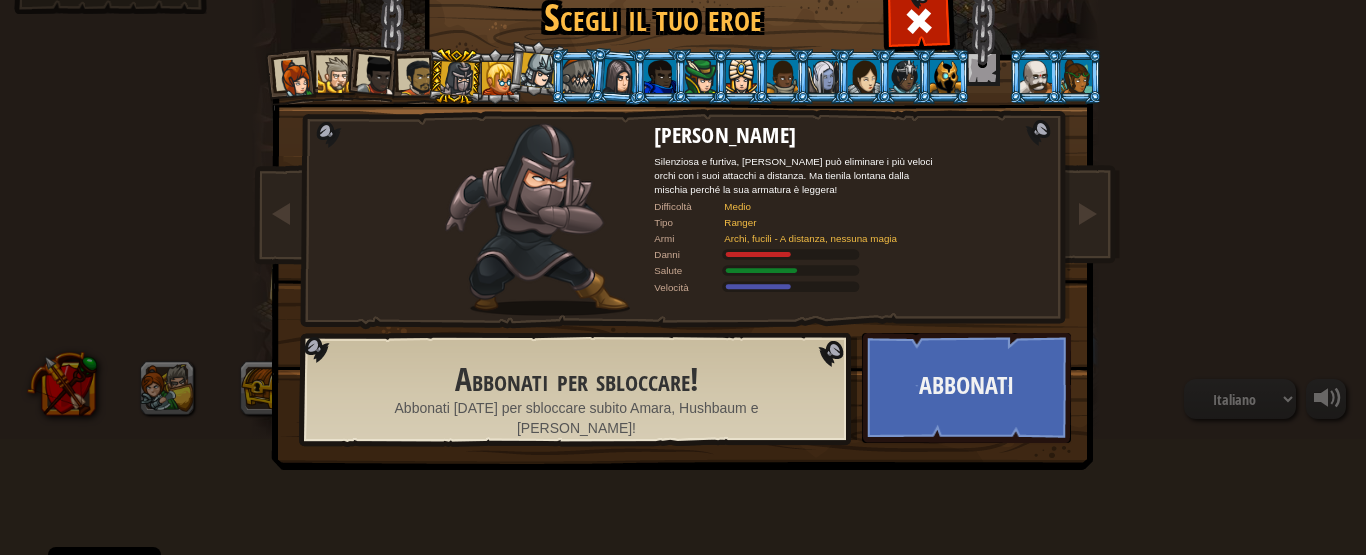 click at bounding box center [417, 77] 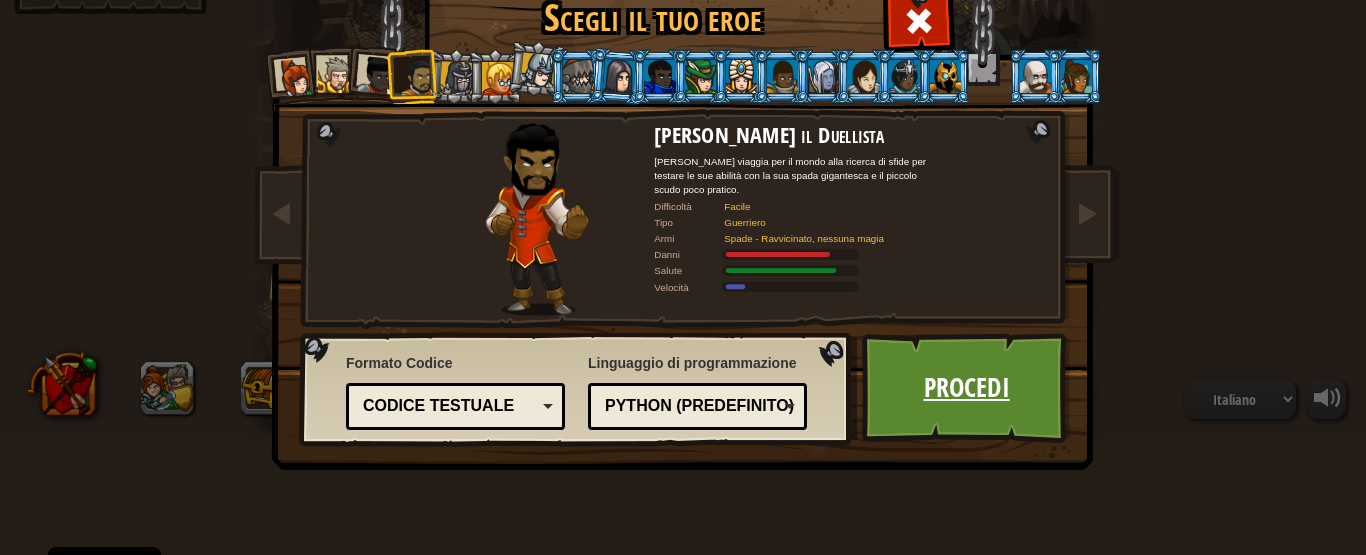 click on "Procedi" at bounding box center [966, 388] 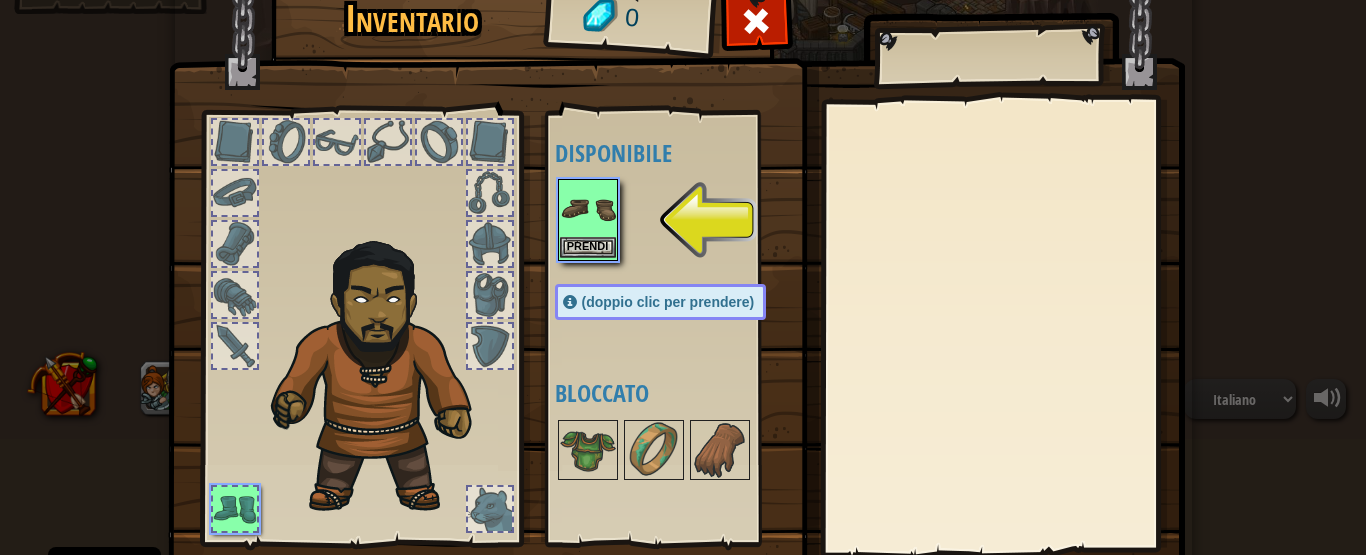 click at bounding box center [588, 209] 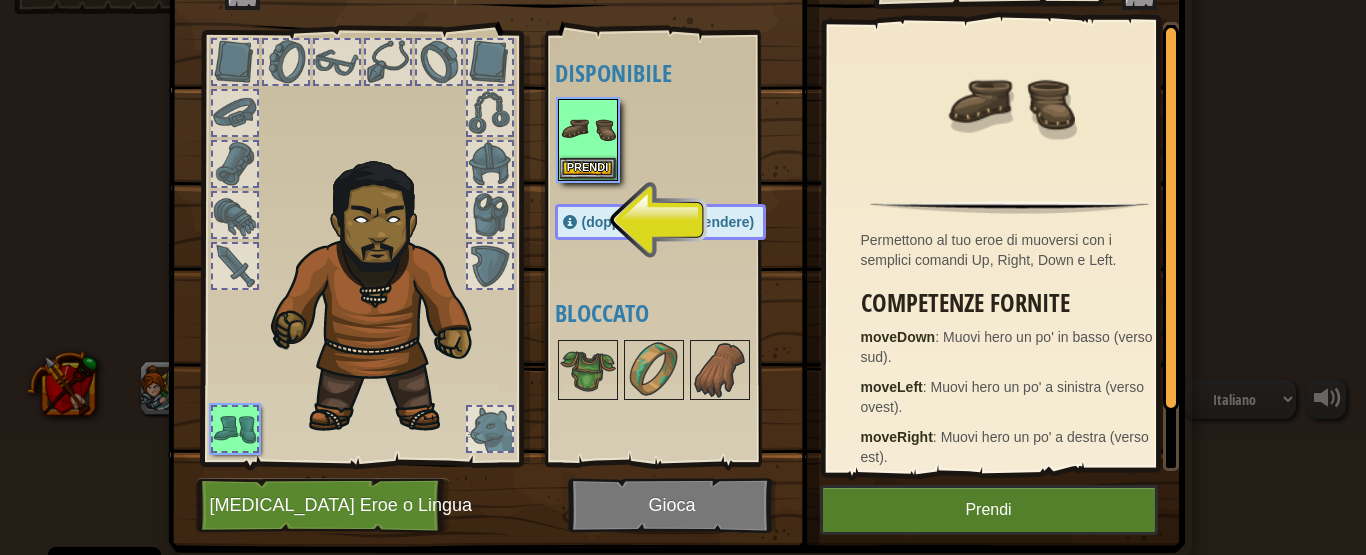 scroll, scrollTop: 120, scrollLeft: 0, axis: vertical 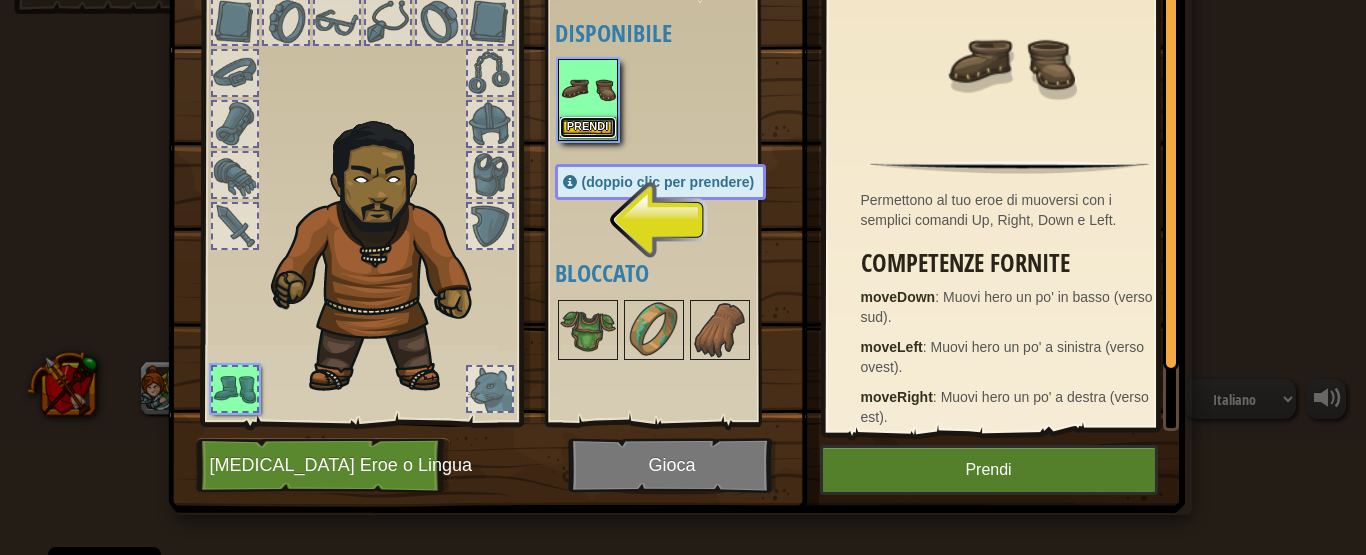 click on "Prendi" at bounding box center [588, 127] 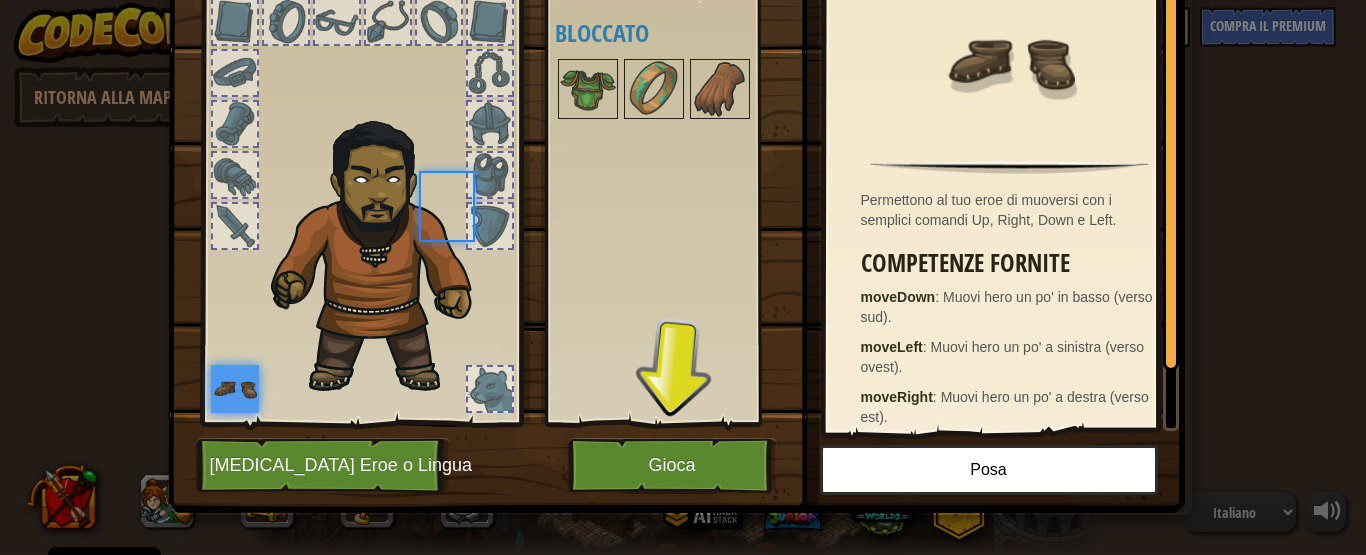 scroll, scrollTop: 3, scrollLeft: 0, axis: vertical 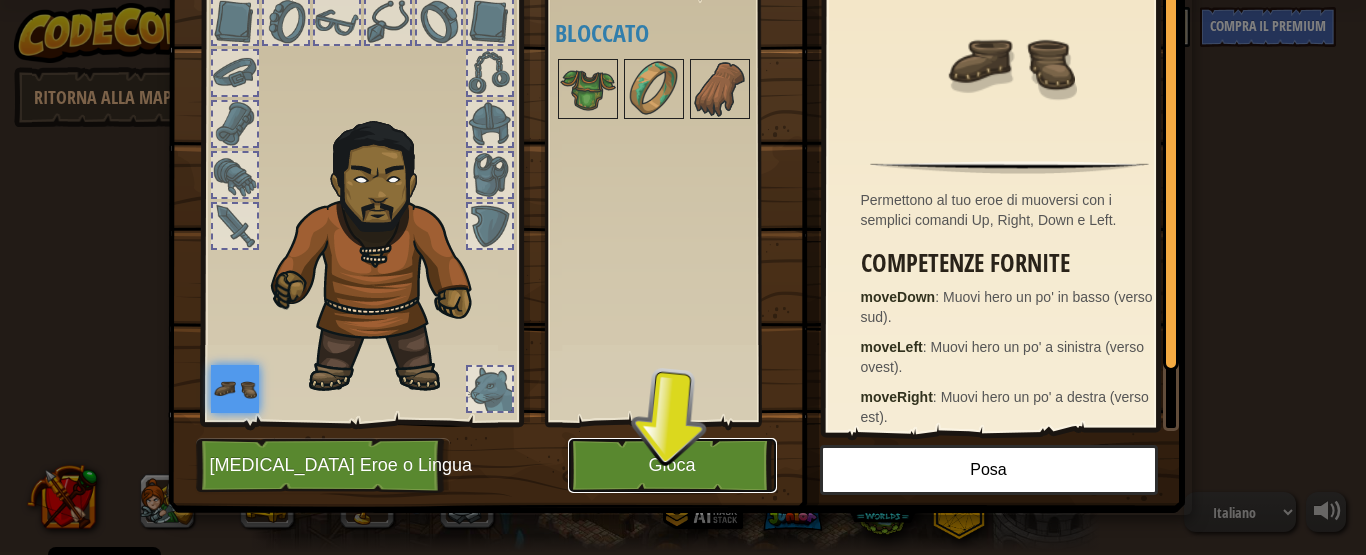 click on "Gioca" at bounding box center (672, 465) 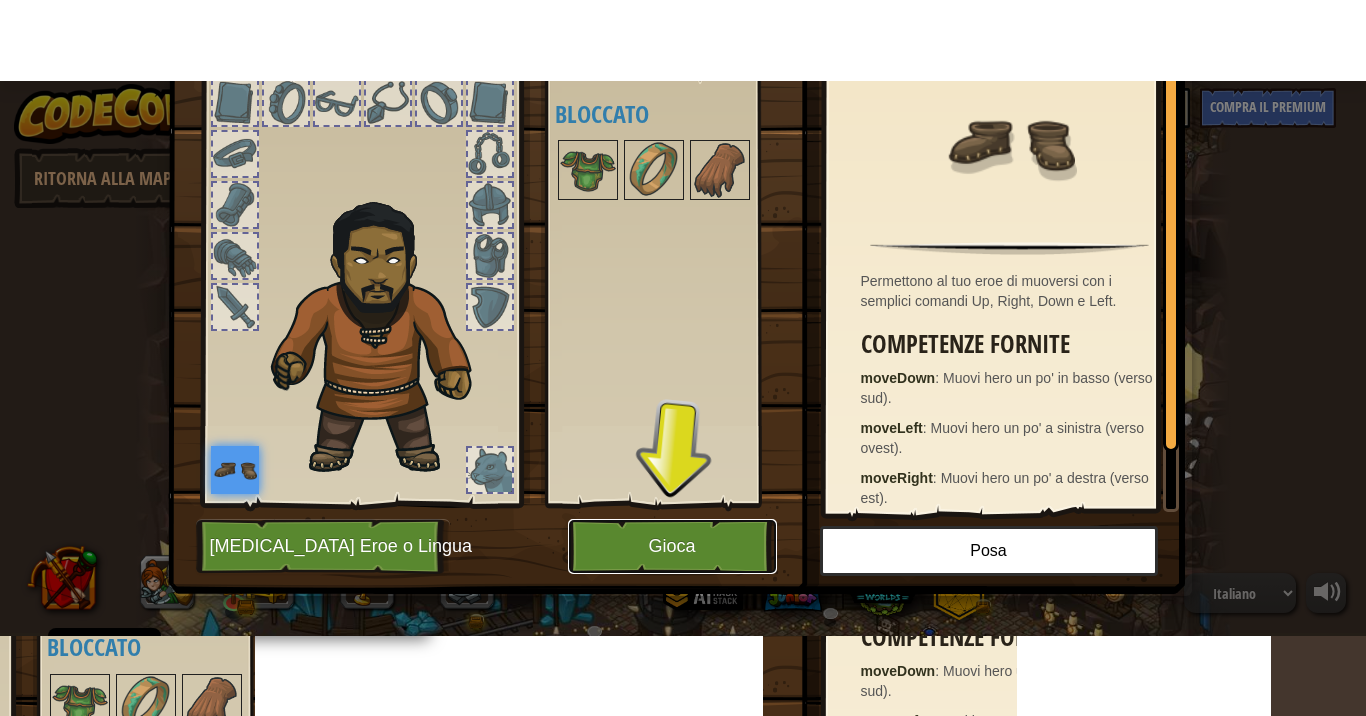 scroll, scrollTop: 0, scrollLeft: 0, axis: both 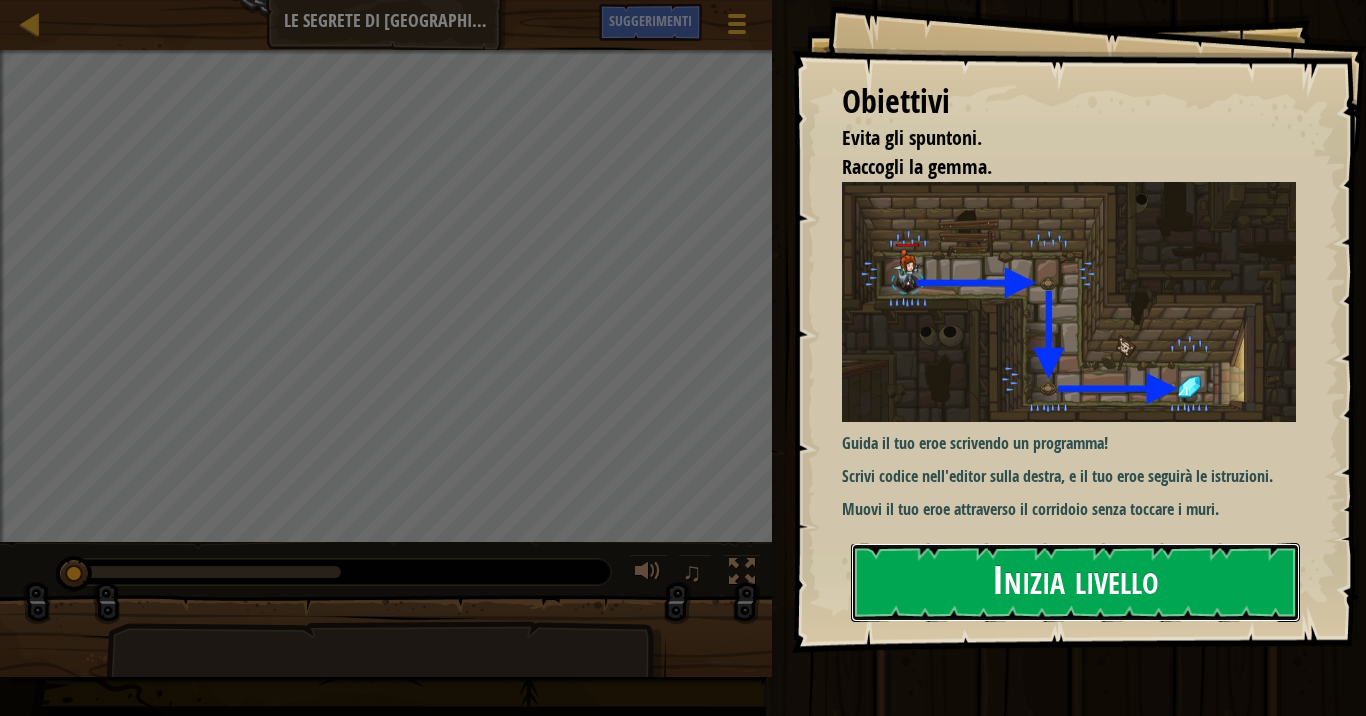 click on "Inizia livello" at bounding box center (1075, 582) 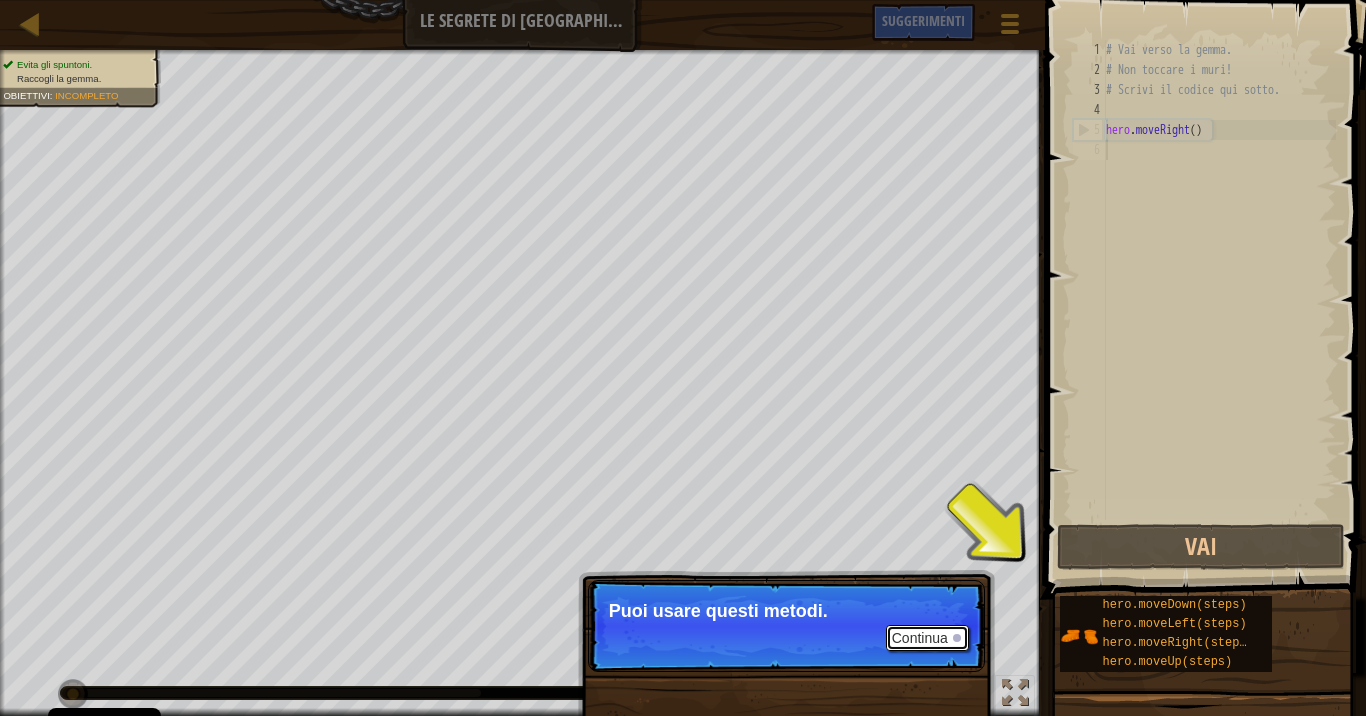 click on "Continua" at bounding box center [927, 638] 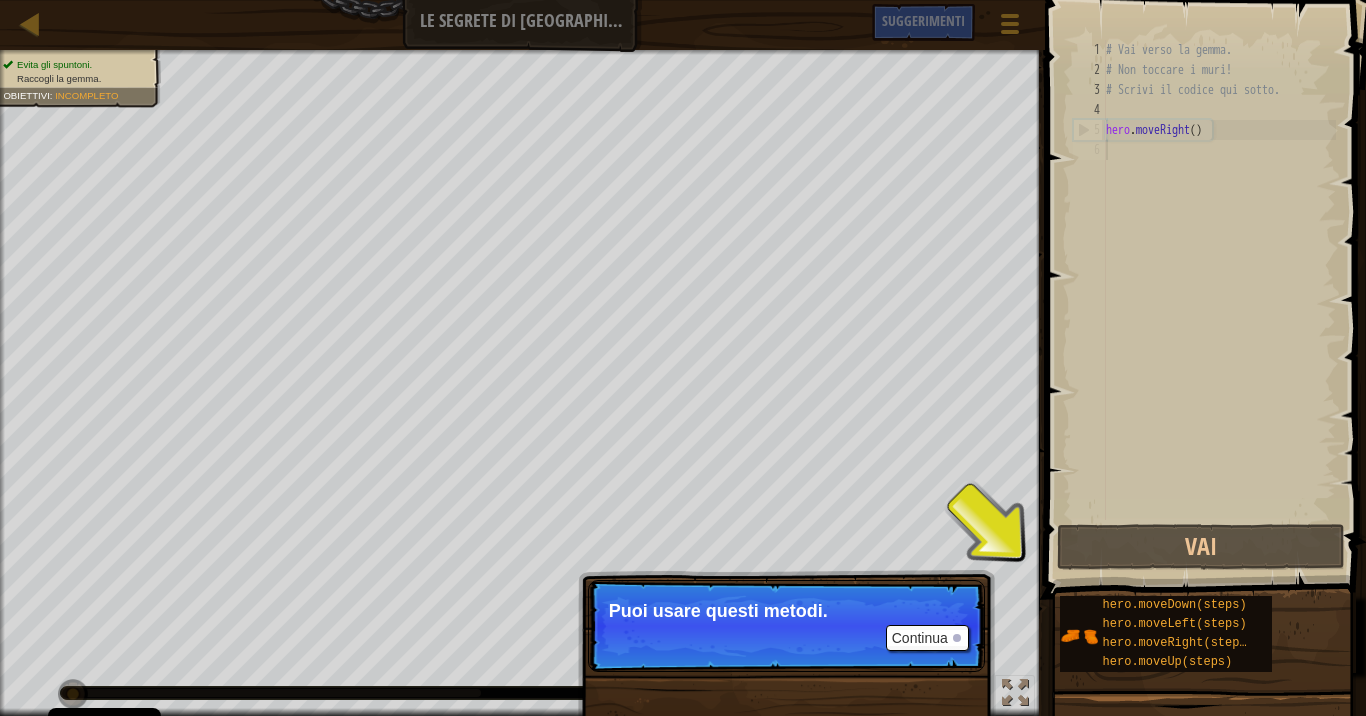 scroll, scrollTop: 9, scrollLeft: 0, axis: vertical 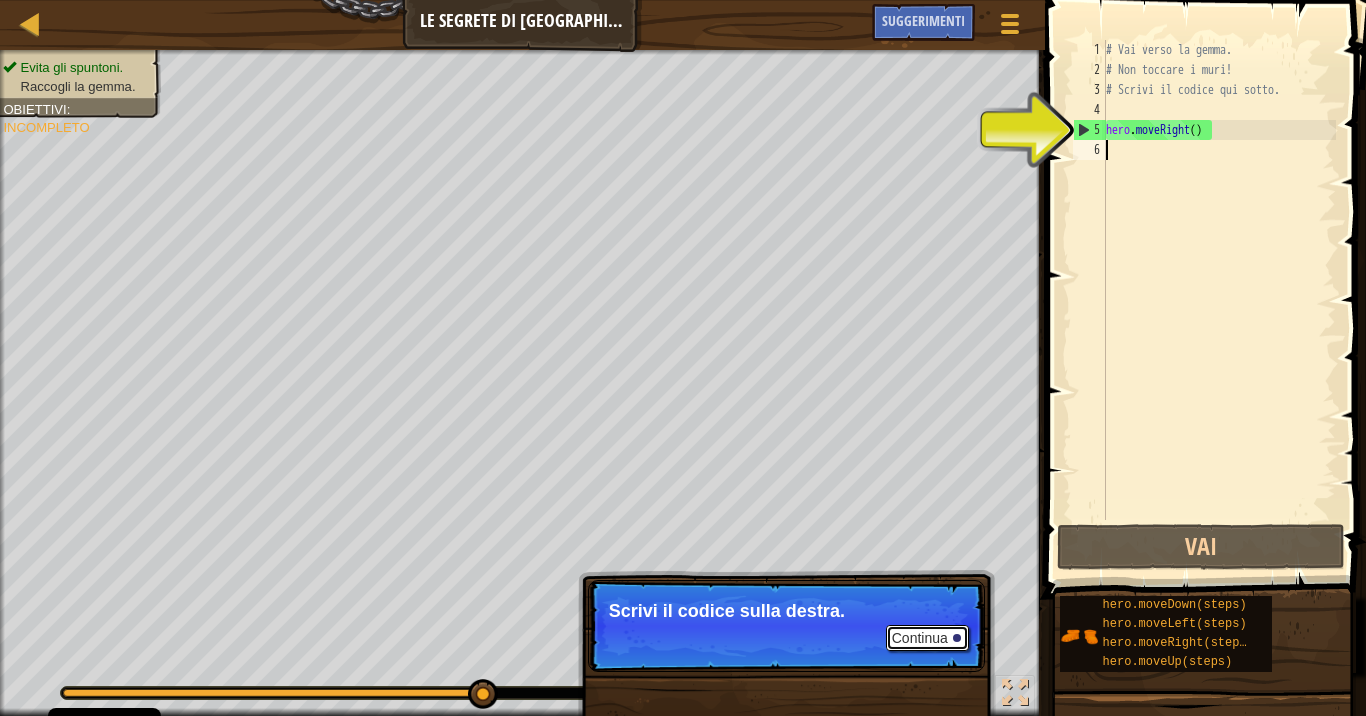 click on "Continua" at bounding box center (927, 638) 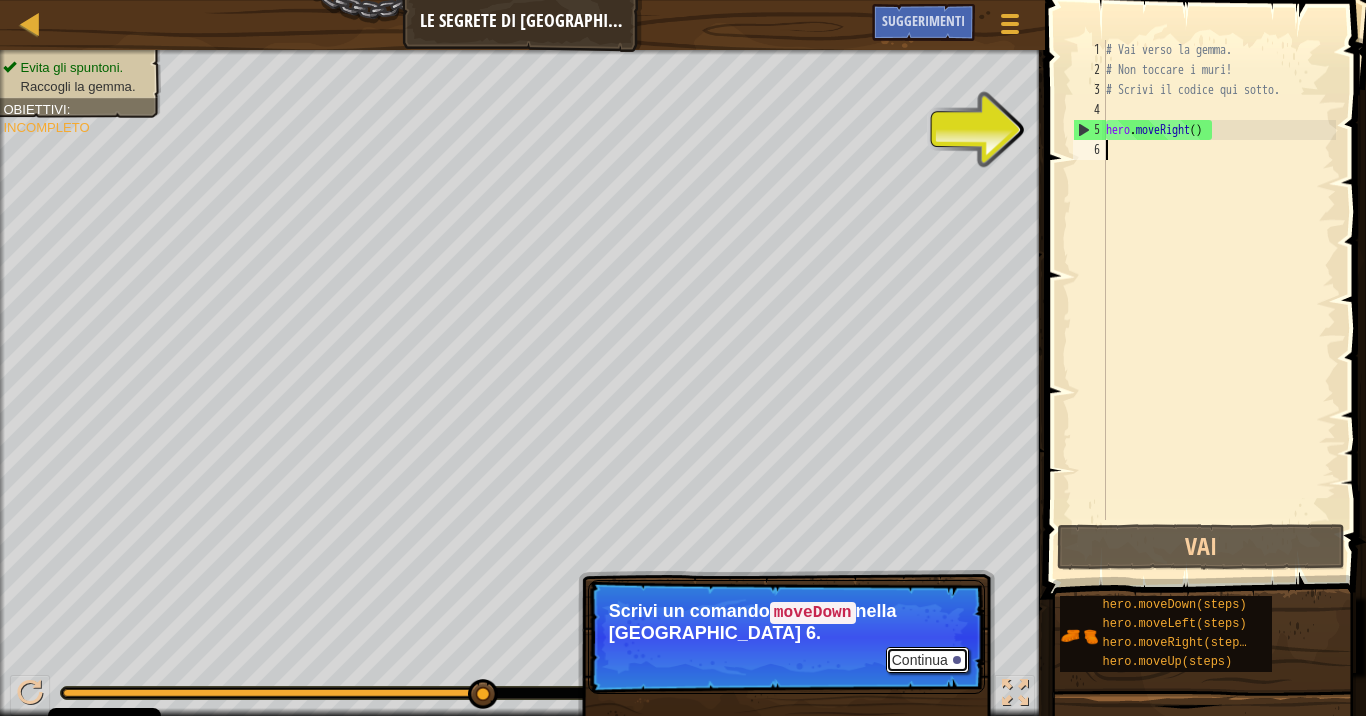 click on "Continua" at bounding box center [927, 660] 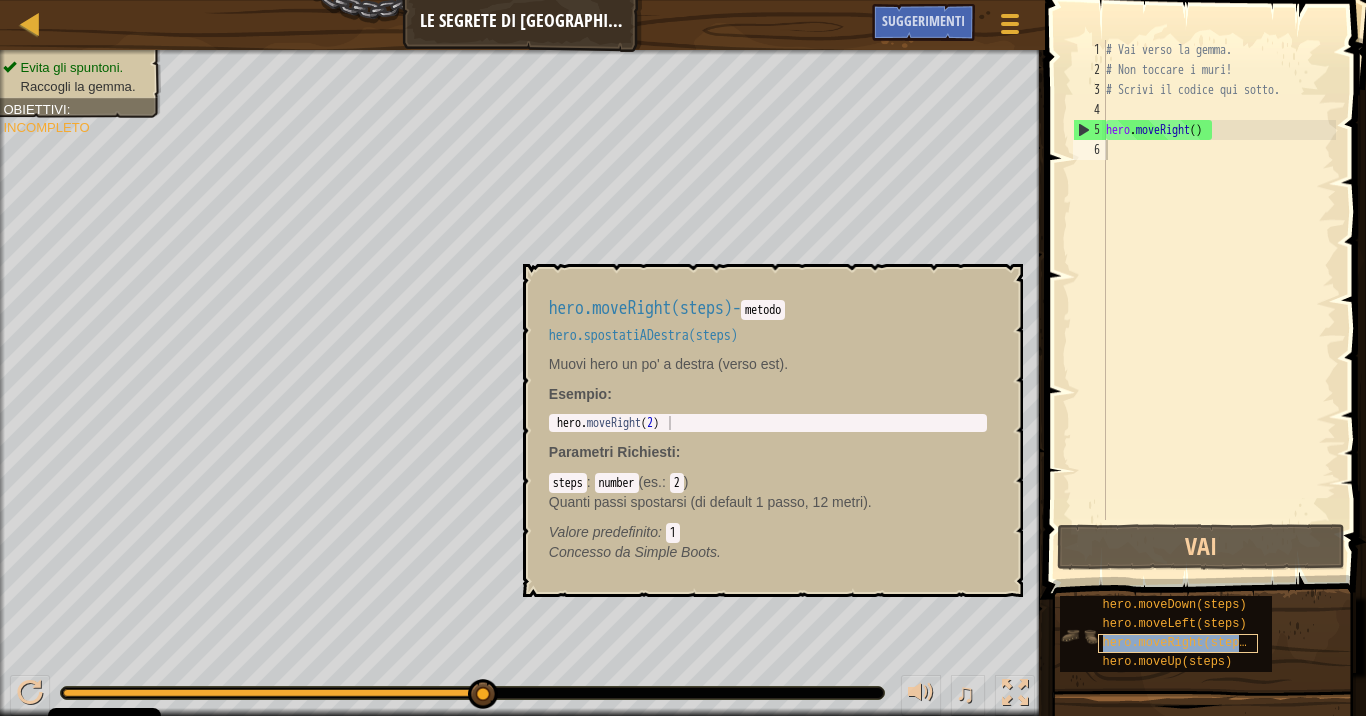 click on "hero.moveRight(steps)" at bounding box center (1178, 643) 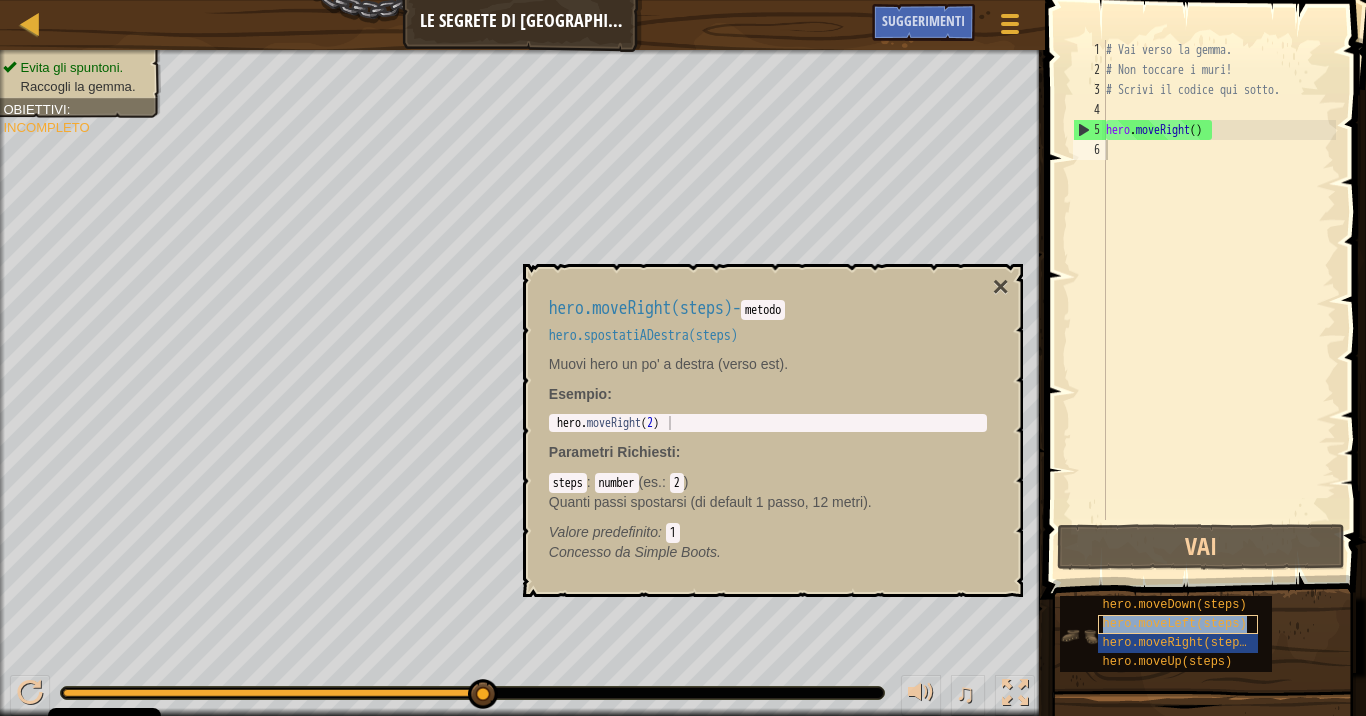 click on "hero.moveLeft(steps)" at bounding box center [1175, 624] 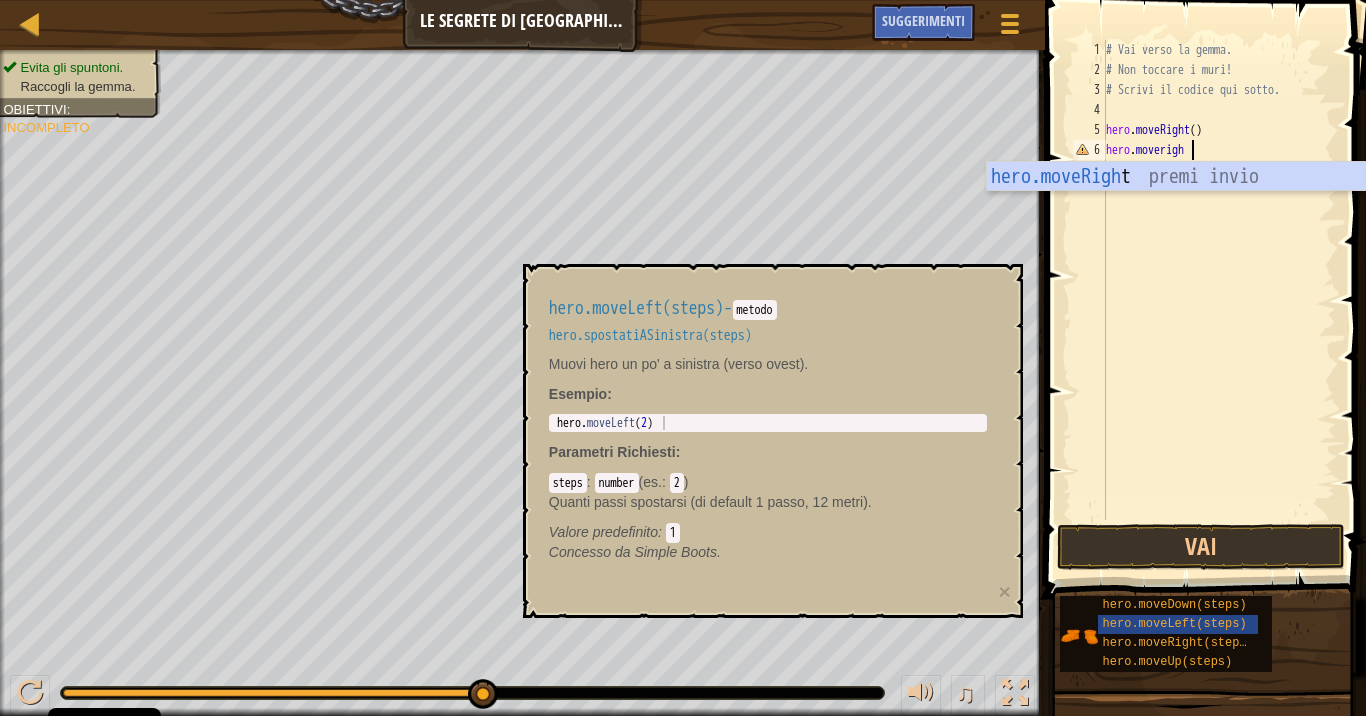 scroll, scrollTop: 9, scrollLeft: 6, axis: both 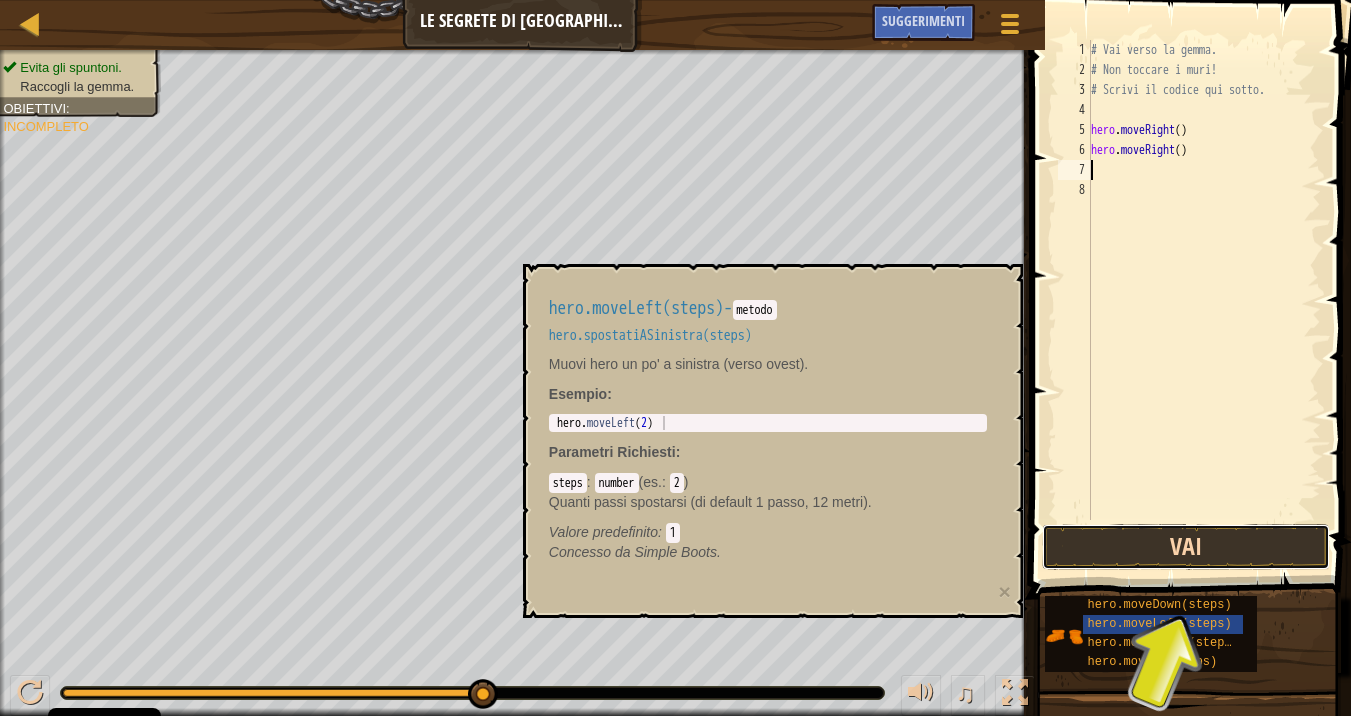 click on "Vai" at bounding box center [1186, 547] 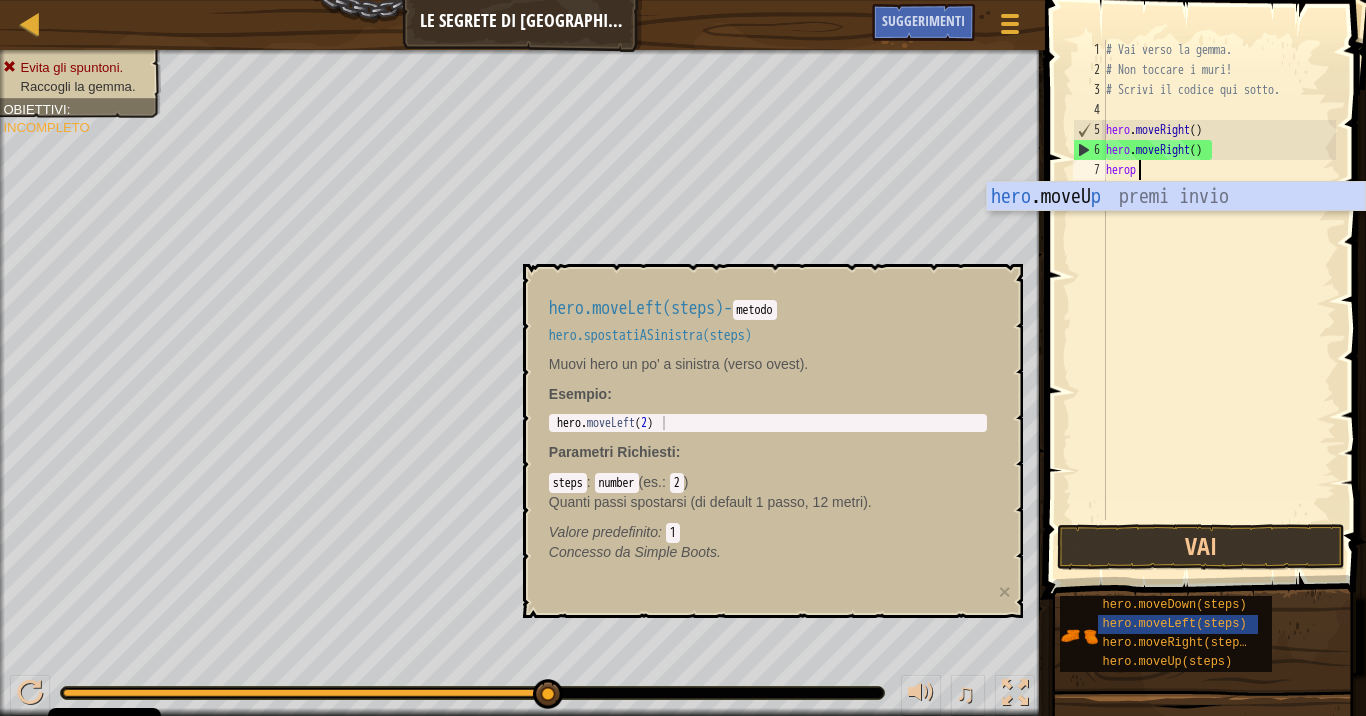 scroll, scrollTop: 9, scrollLeft: 1, axis: both 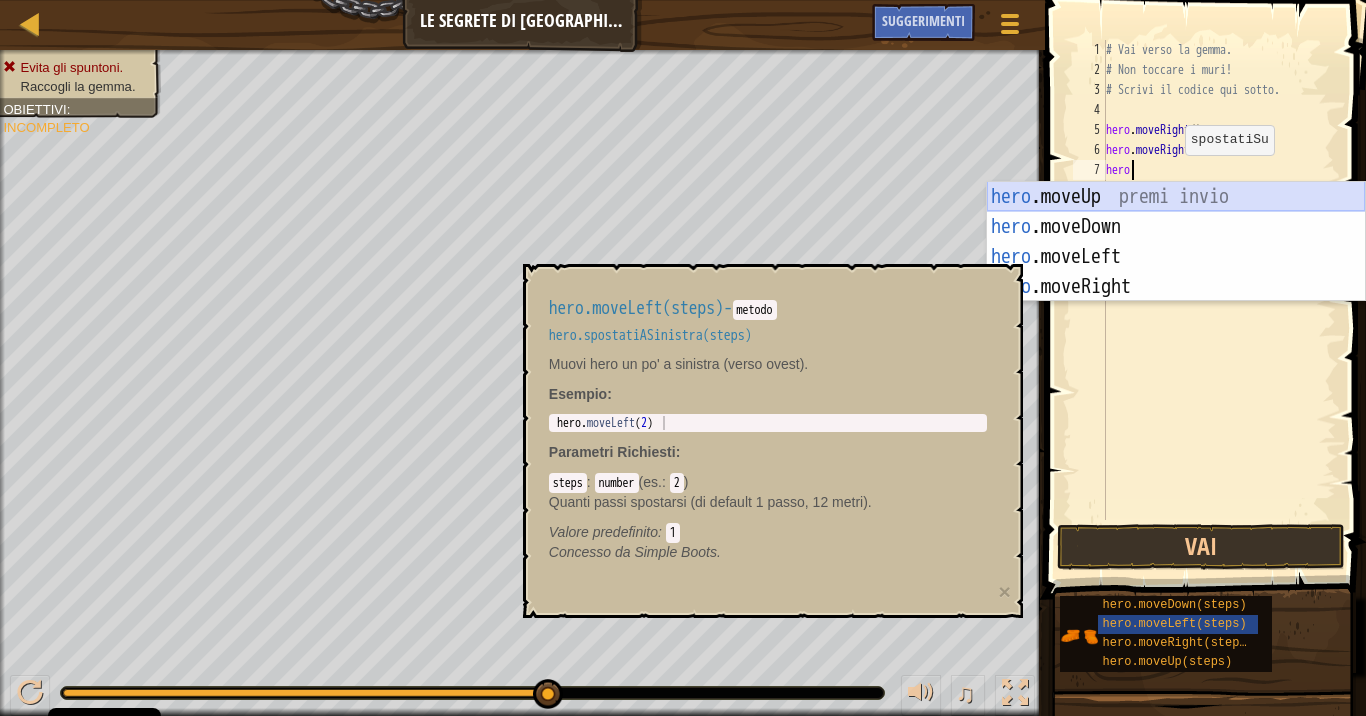 click on "hero .moveUp premi invio hero .moveDown premi invio hero .moveLeft premi invio hero .moveRight premi invio" at bounding box center (1176, 272) 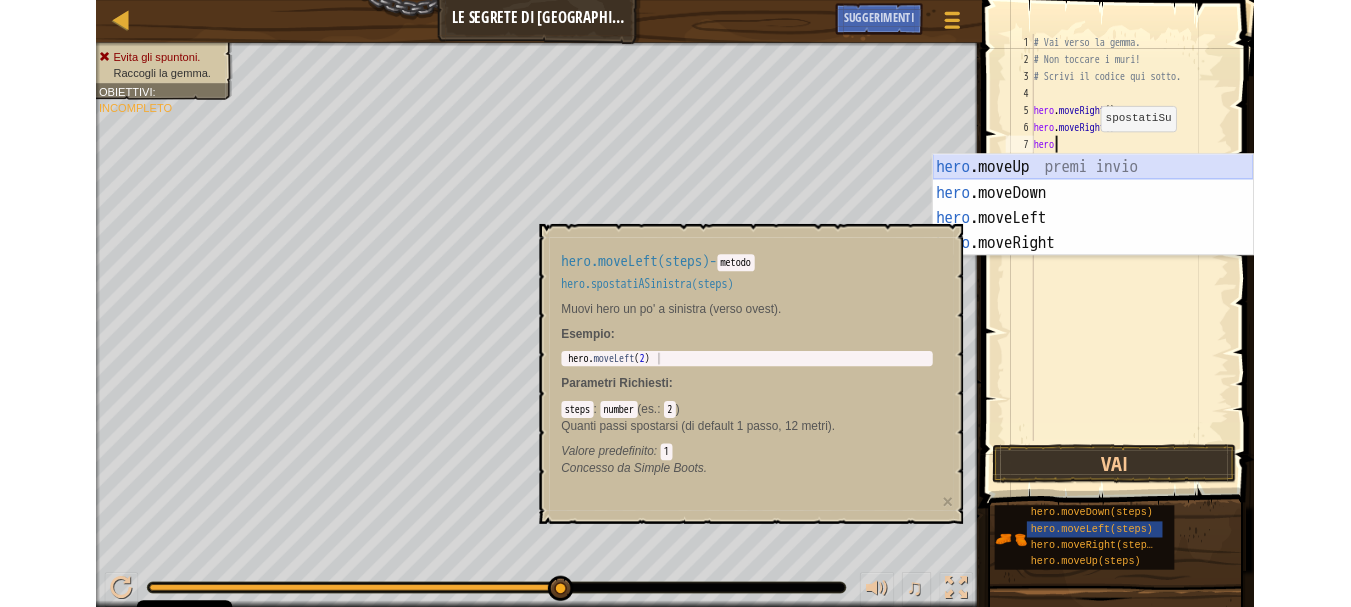 scroll, scrollTop: 9, scrollLeft: 0, axis: vertical 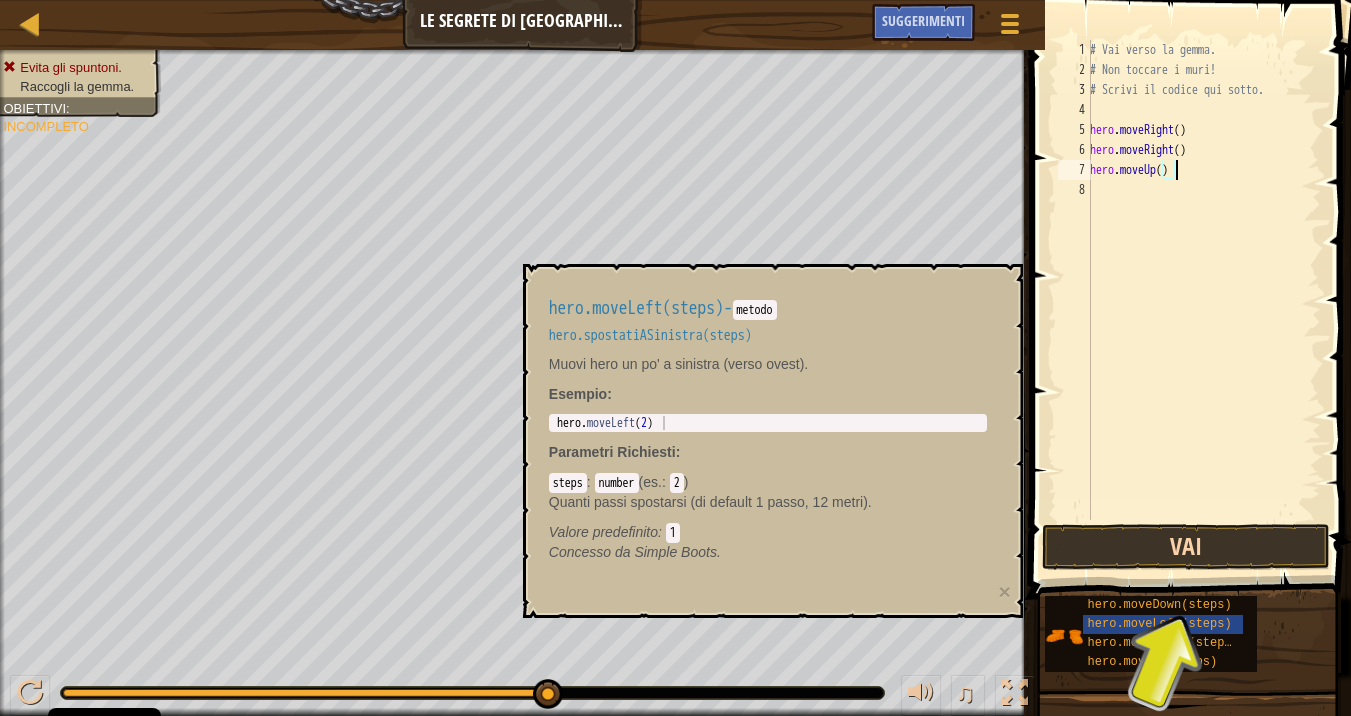 type on "hero.moveUp()" 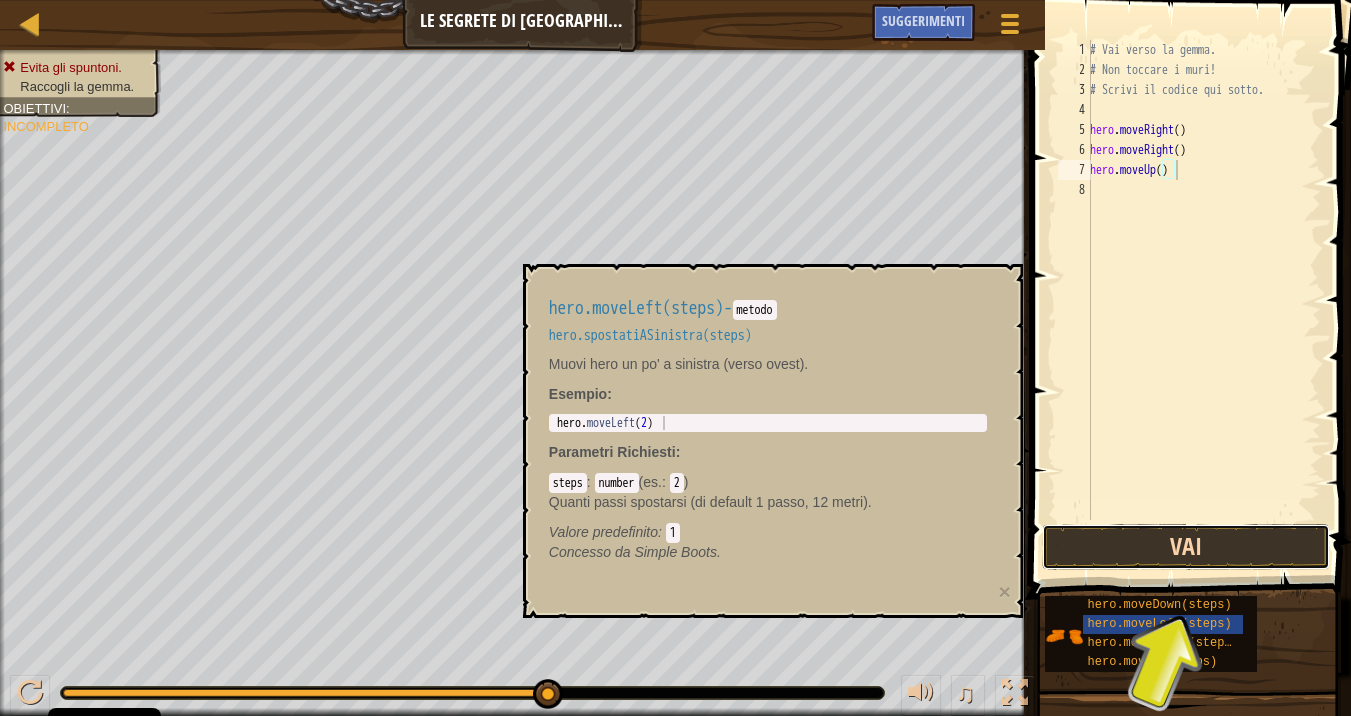 click on "Vai" at bounding box center (1186, 547) 